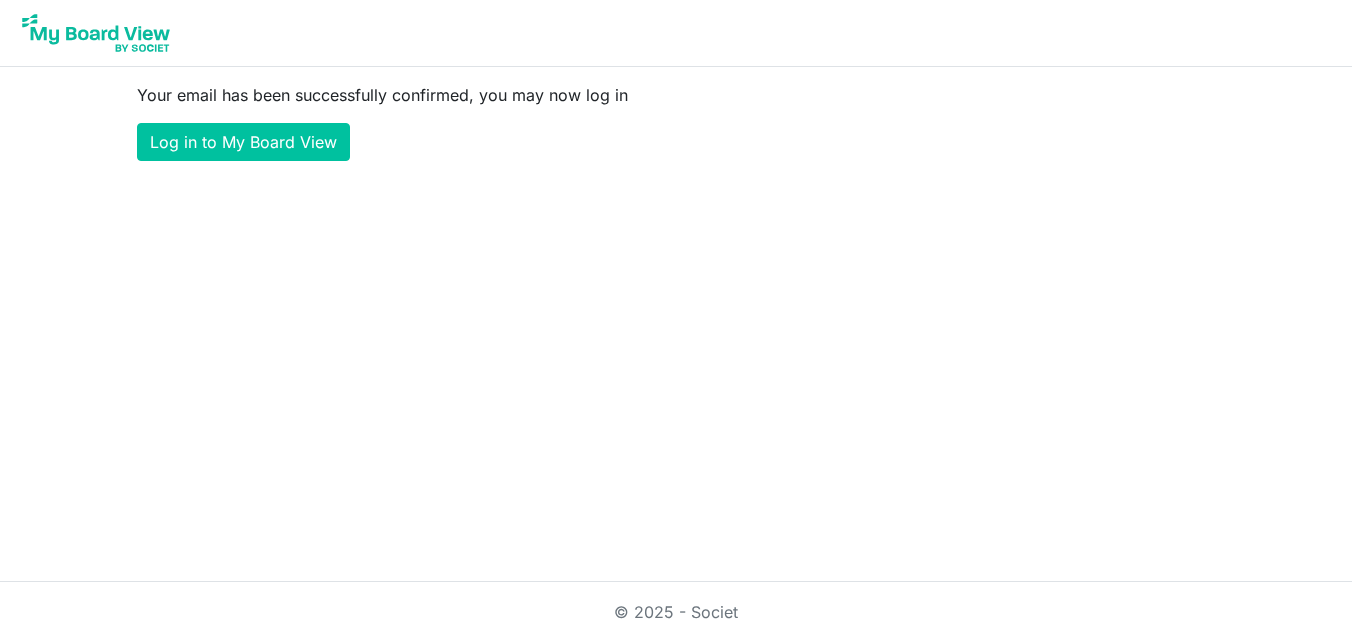 scroll, scrollTop: 0, scrollLeft: 0, axis: both 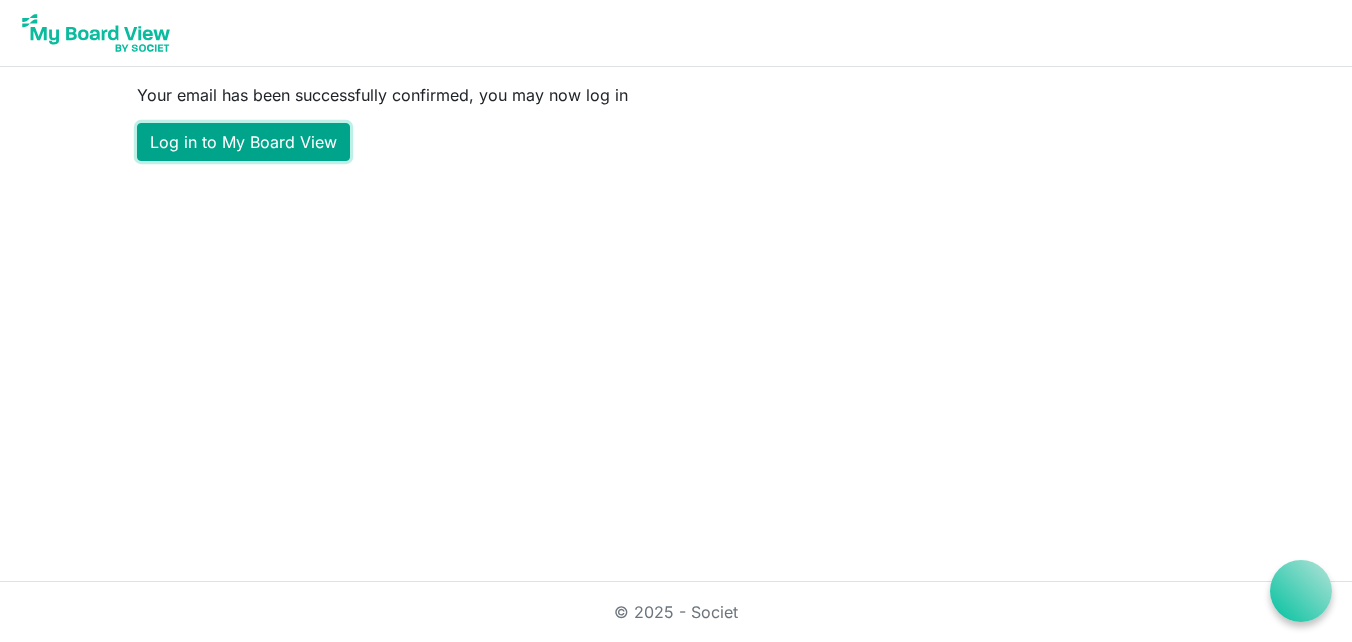 click on "Log in to My Board View" at bounding box center (243, 142) 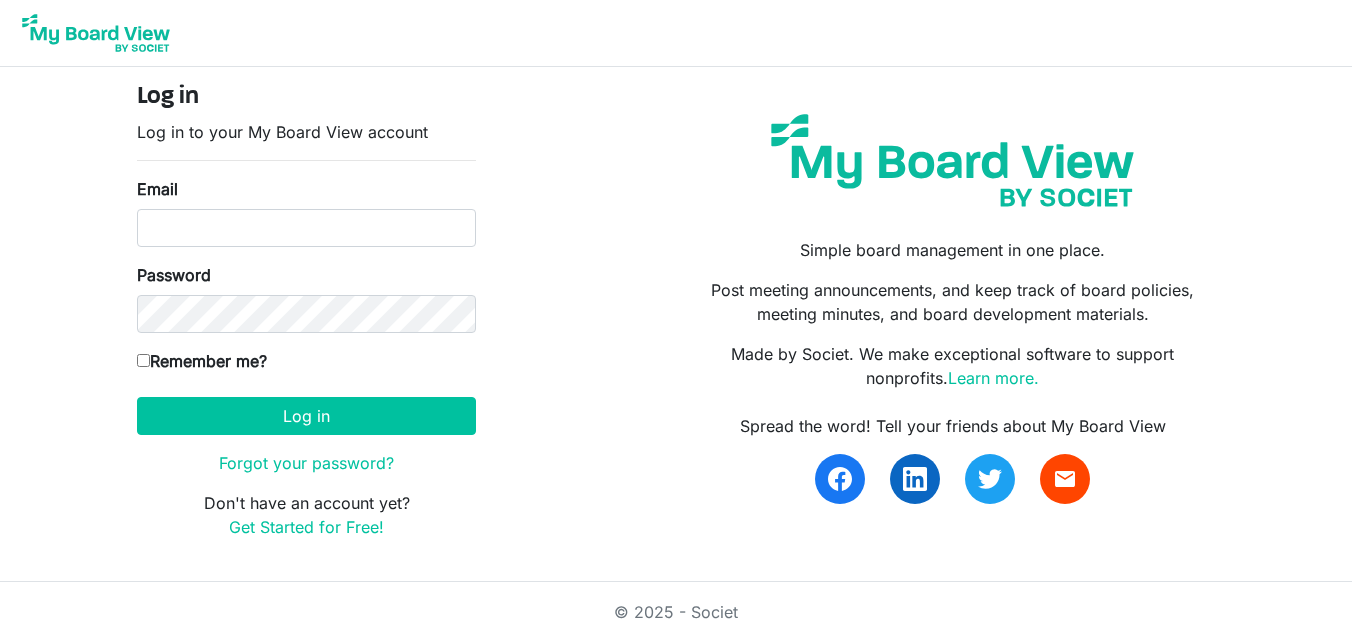 scroll, scrollTop: 0, scrollLeft: 0, axis: both 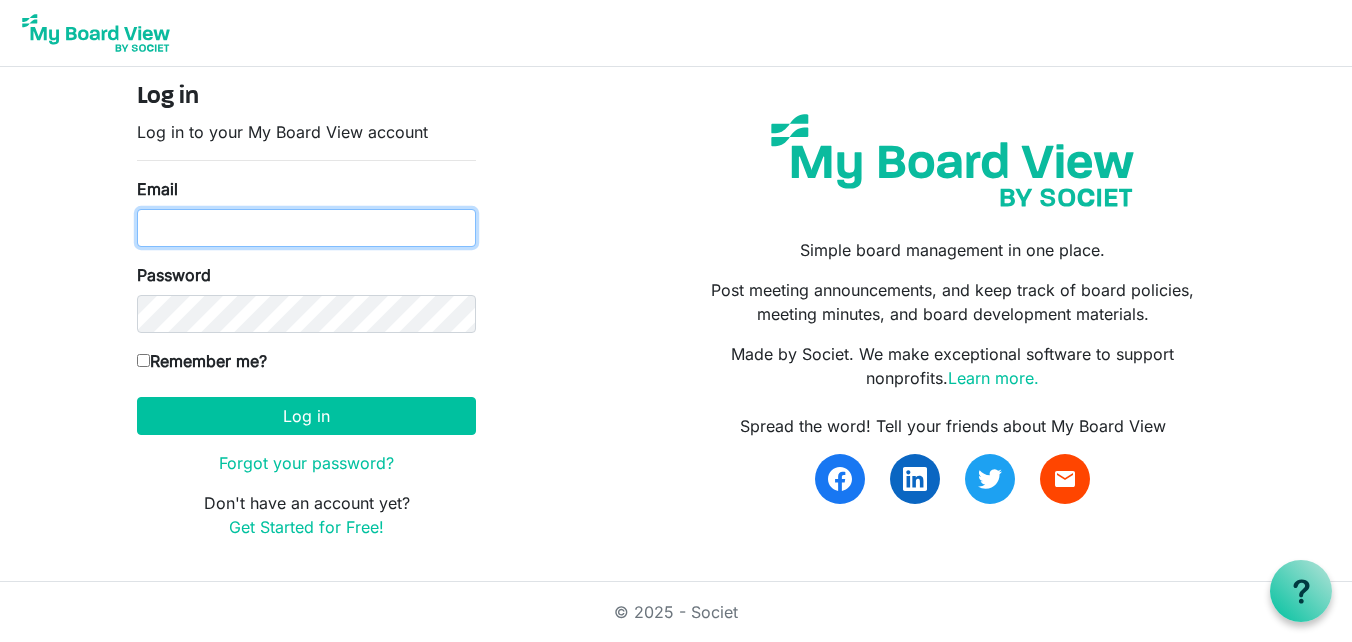 click on "Email" at bounding box center (306, 228) 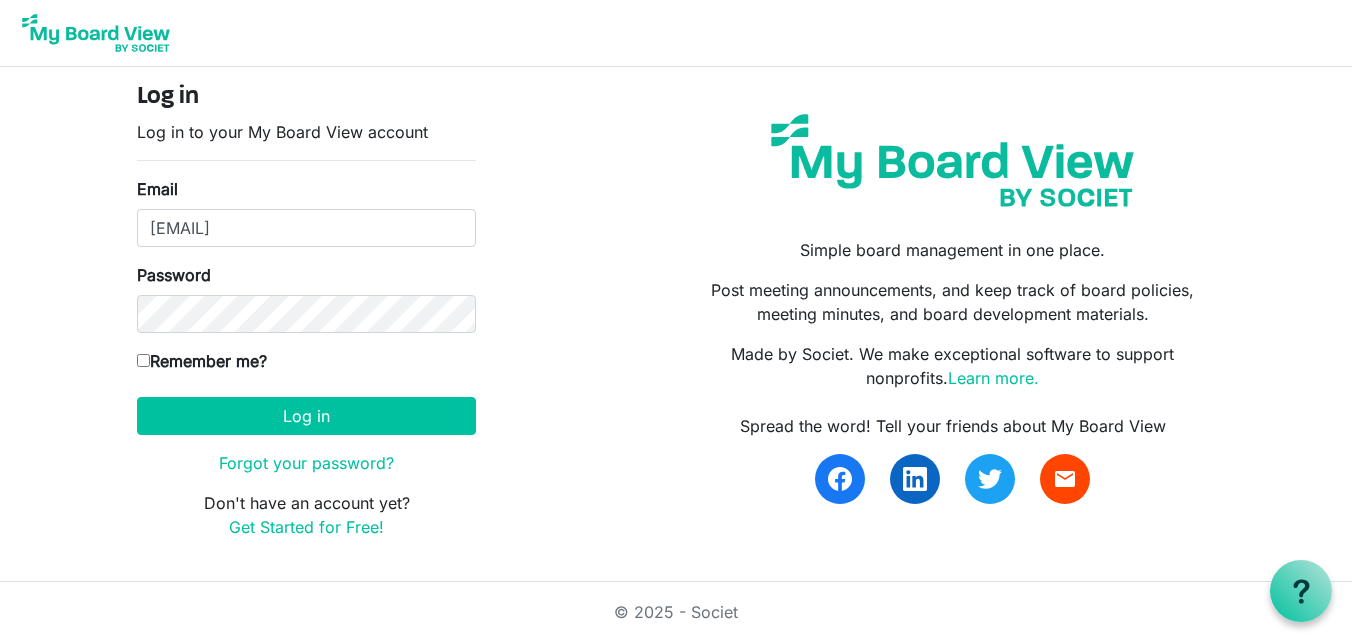 click on "Remember me?" at bounding box center (143, 360) 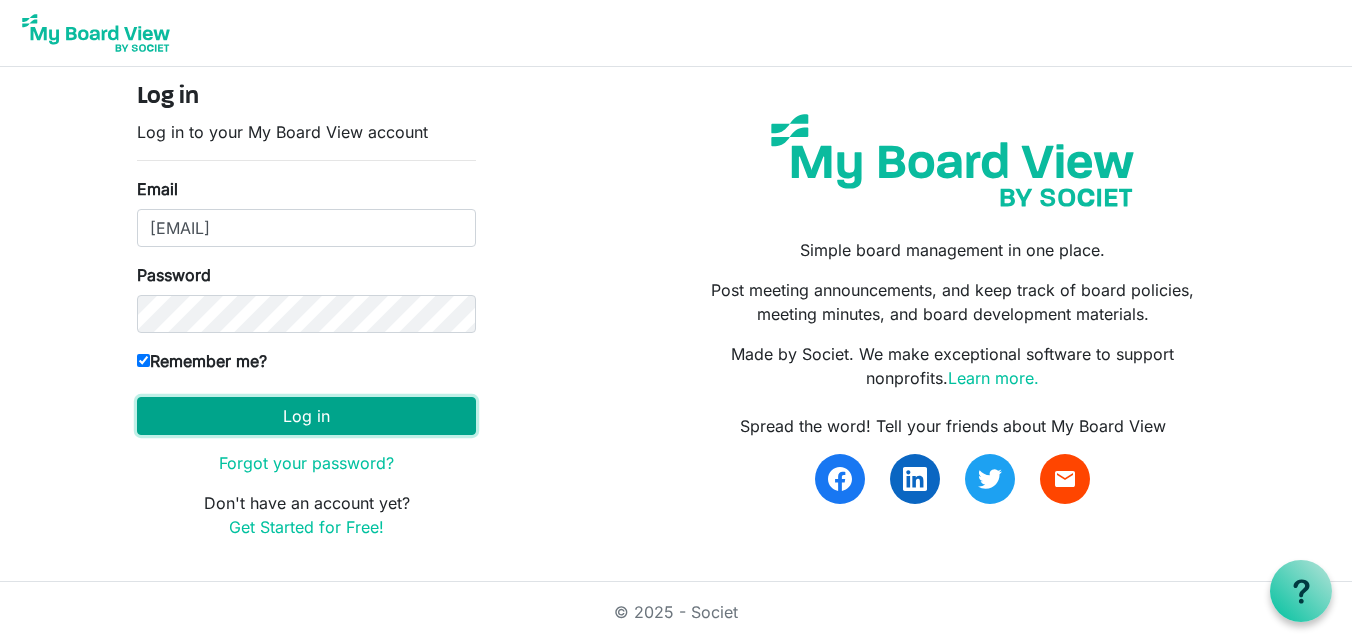 click on "Log in" at bounding box center (306, 416) 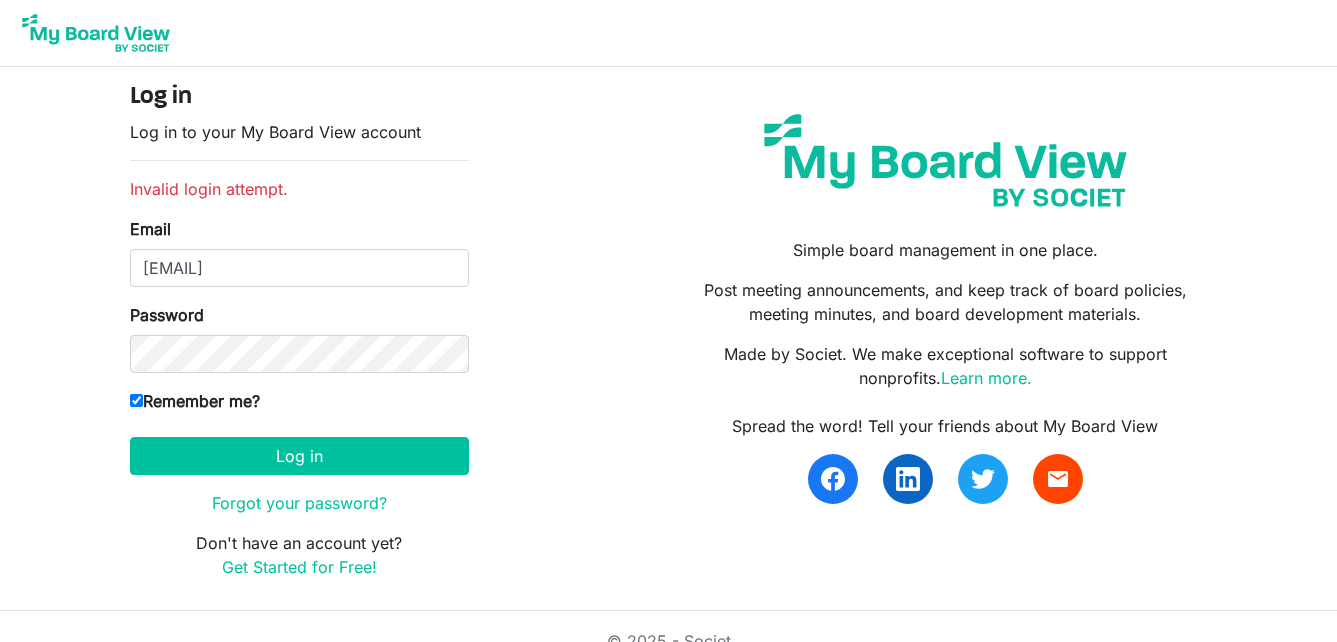 scroll, scrollTop: 0, scrollLeft: 0, axis: both 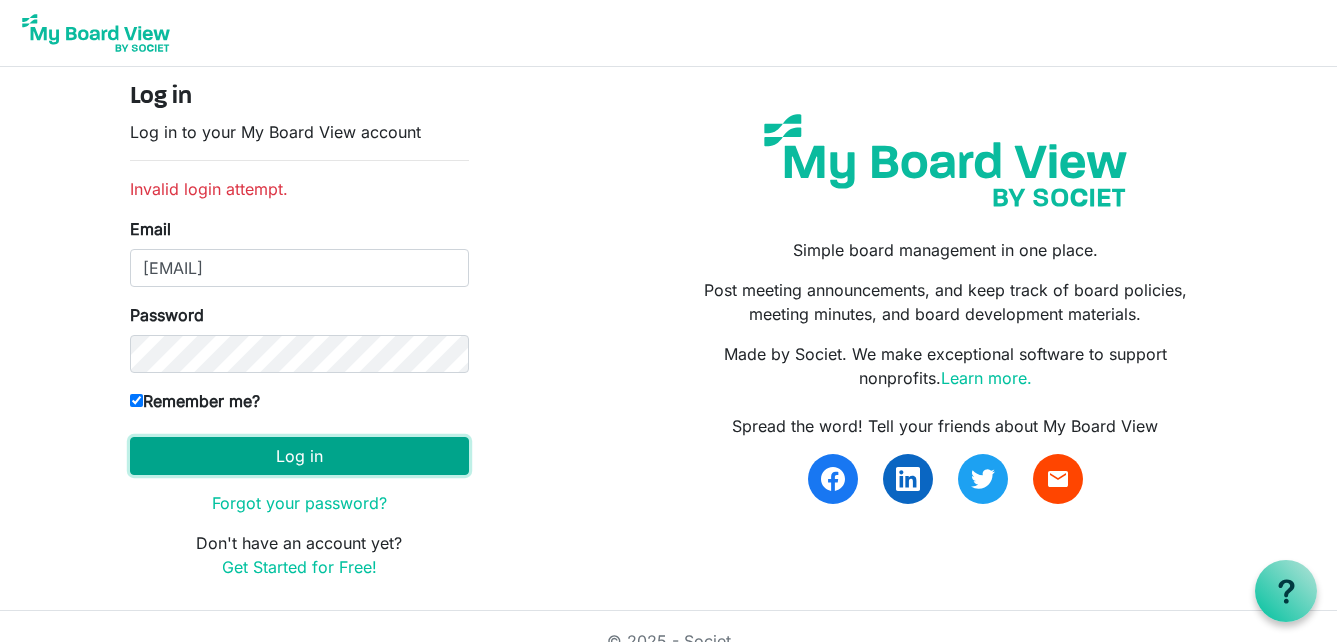 click on "Log in" at bounding box center [299, 456] 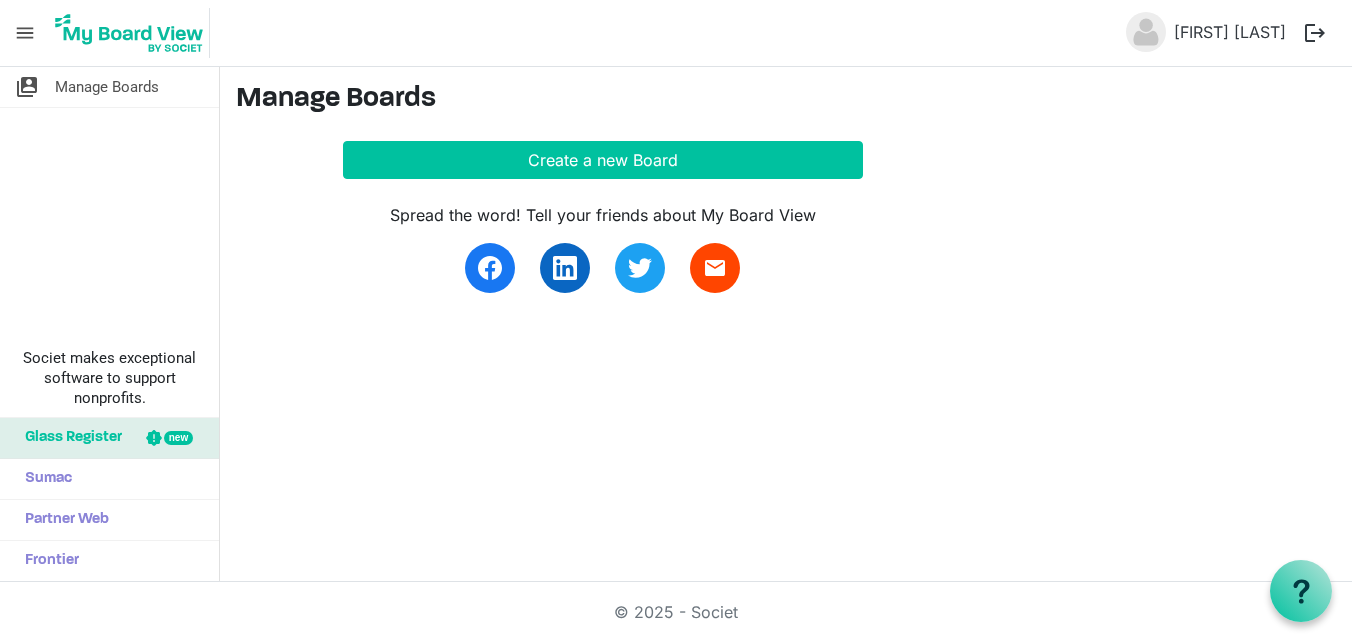scroll, scrollTop: 0, scrollLeft: 0, axis: both 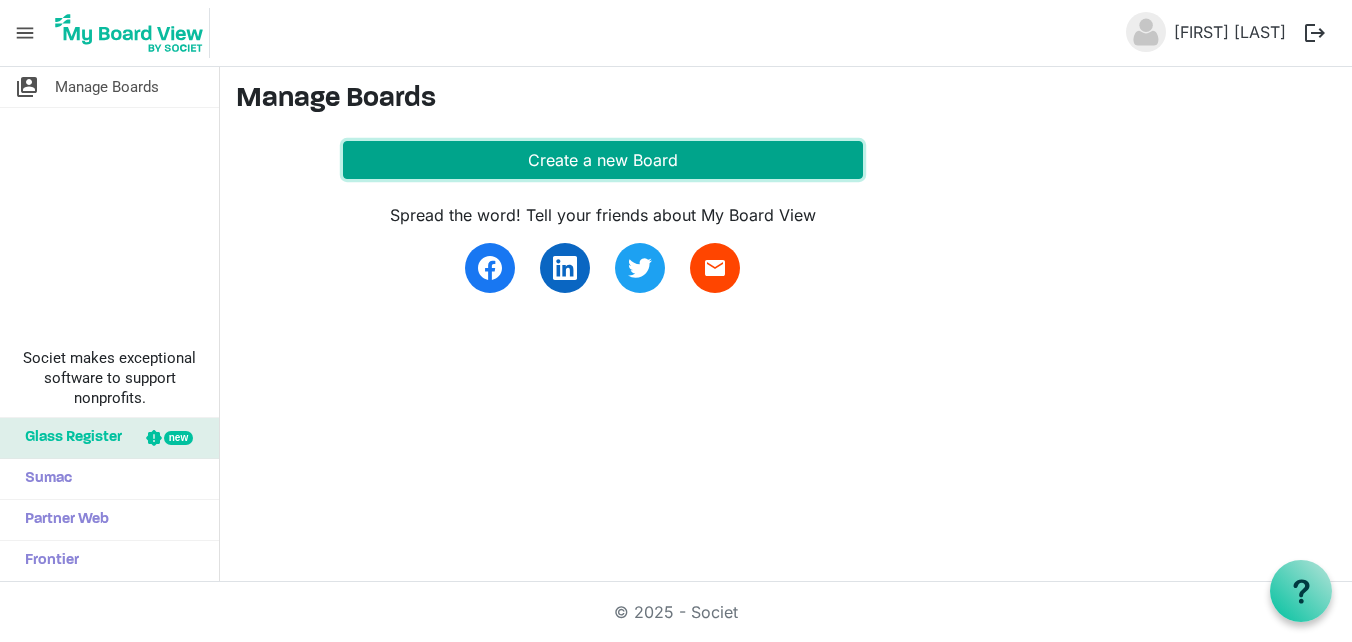 click on "Create a new Board" at bounding box center (603, 160) 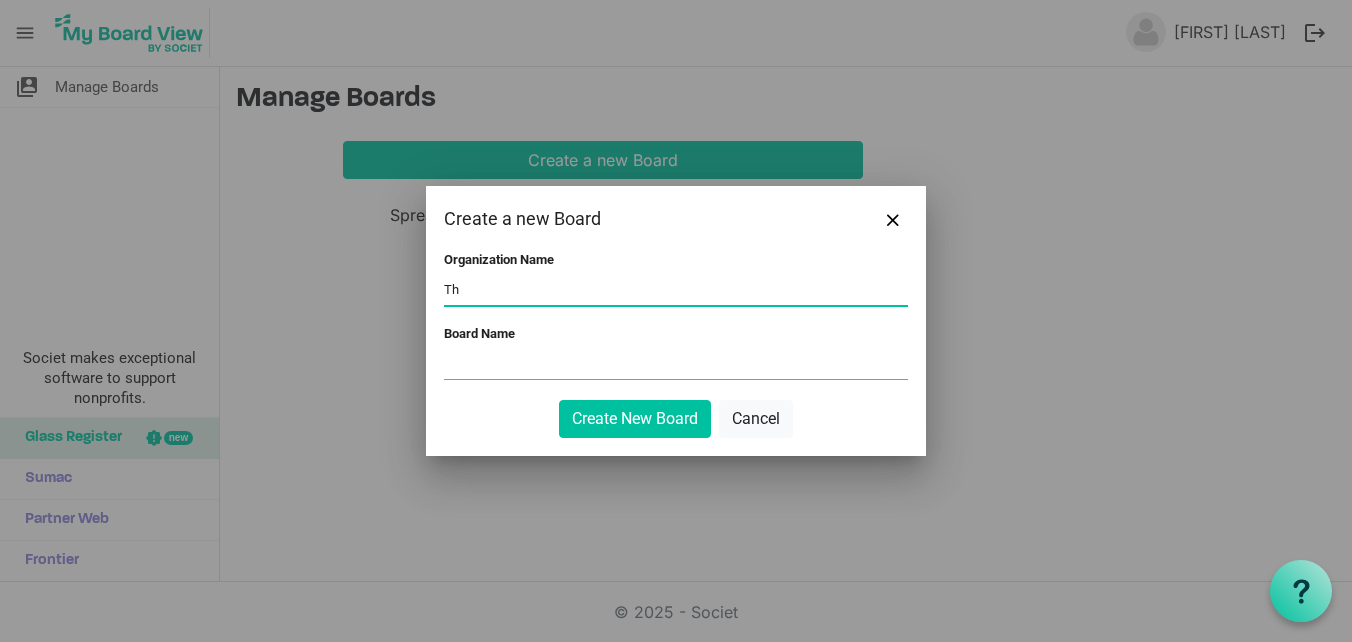 type on "T" 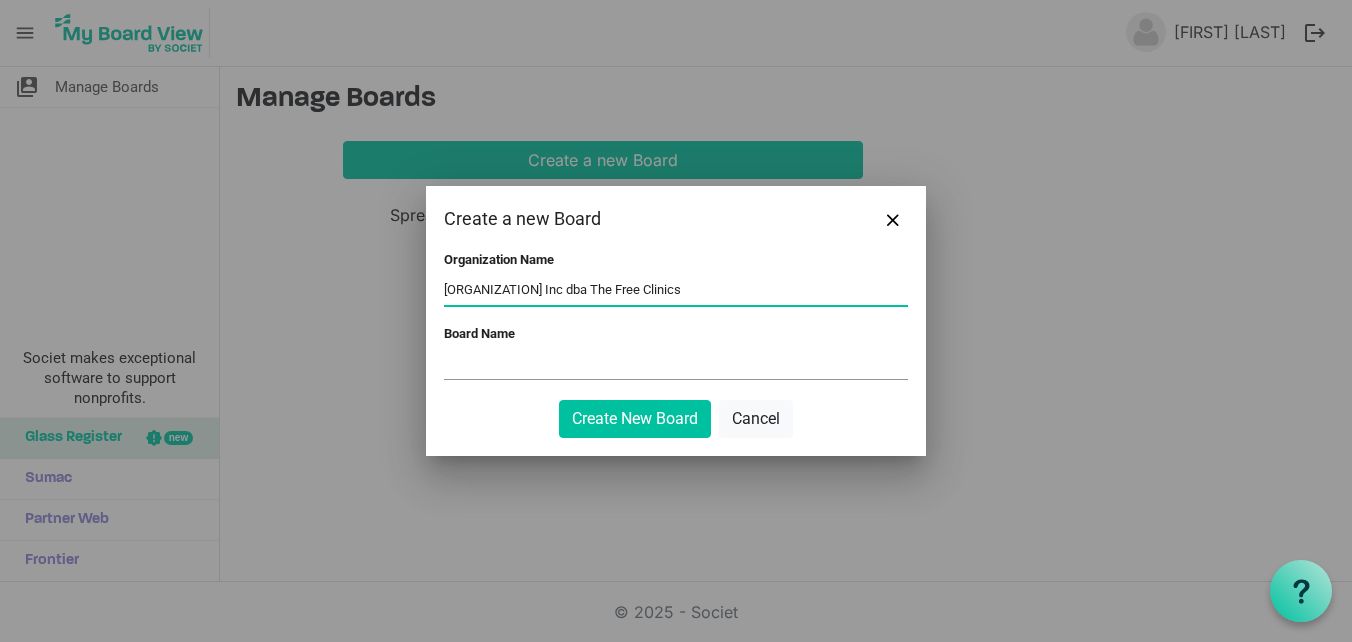 type on "Henderson County Free Medical Clinic Inc dba The Free Clinics" 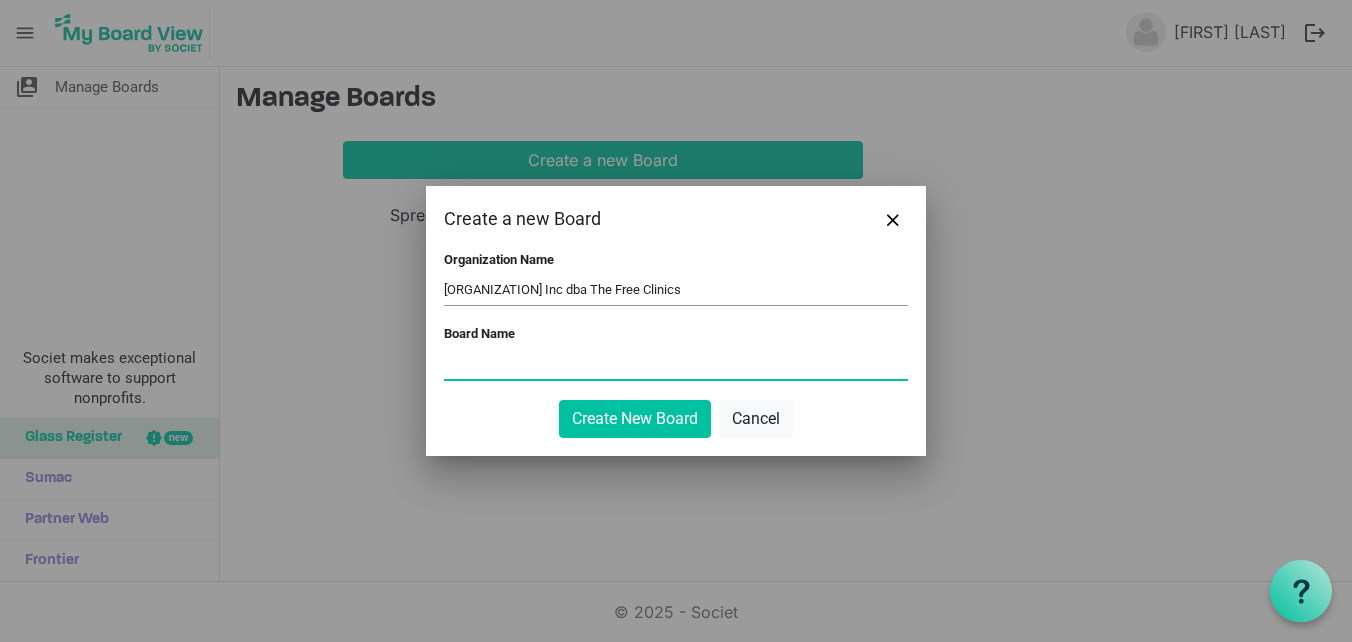 click on "Board Name" at bounding box center [676, 364] 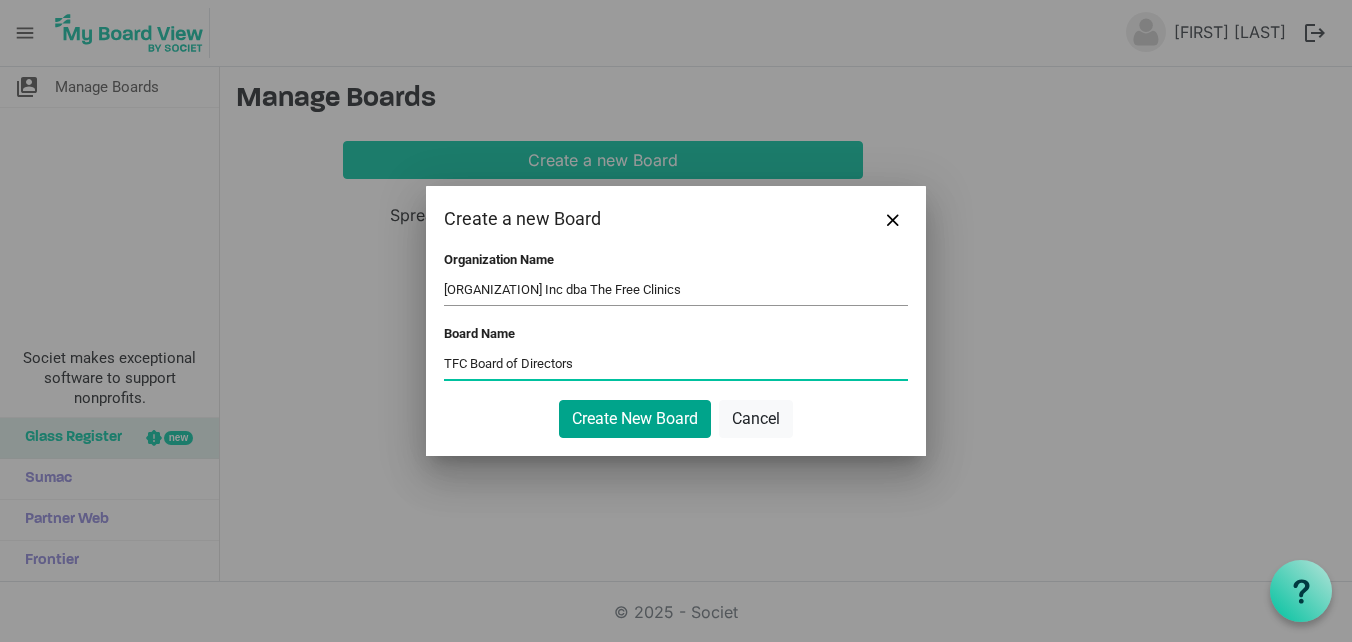 type on "TFC Board of Directors" 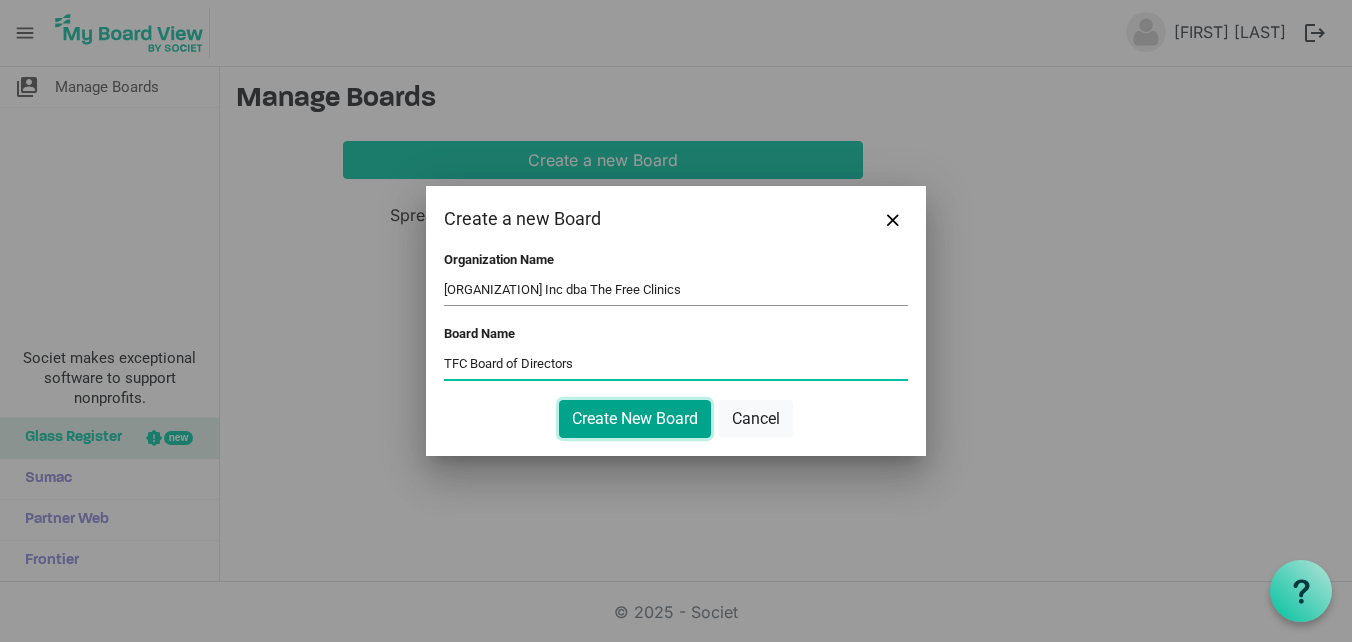 click on "Create New Board" at bounding box center (635, 419) 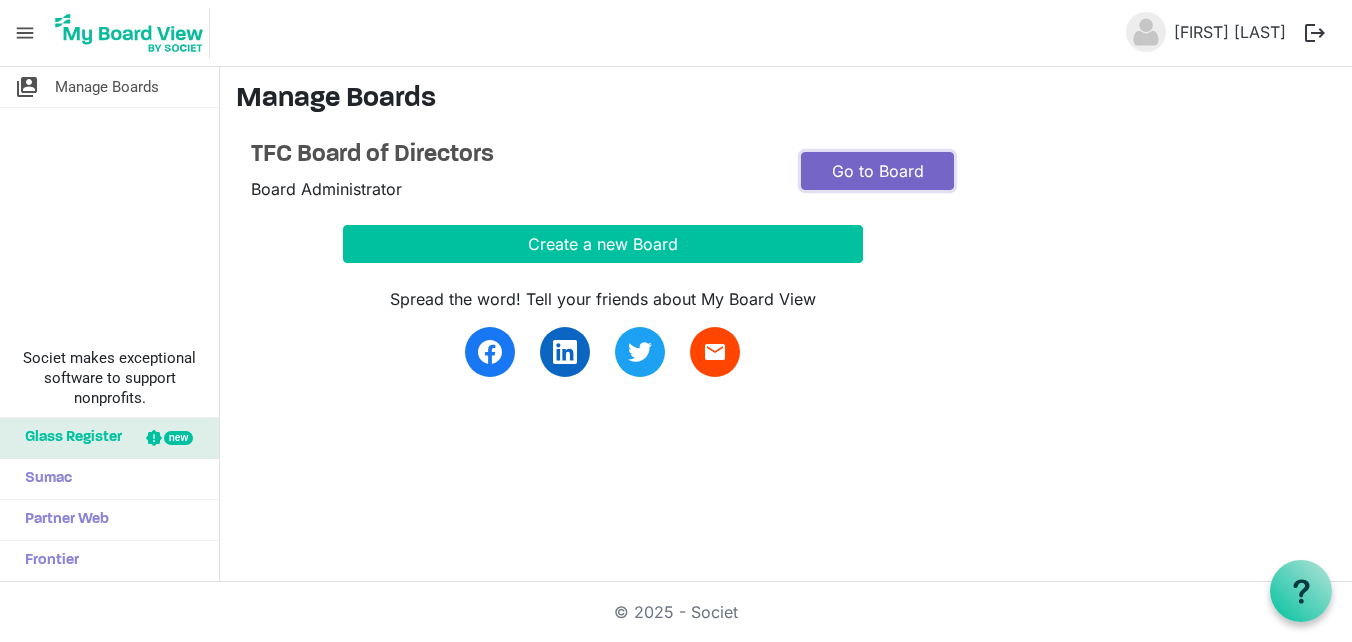 click on "Go to Board" at bounding box center [877, 171] 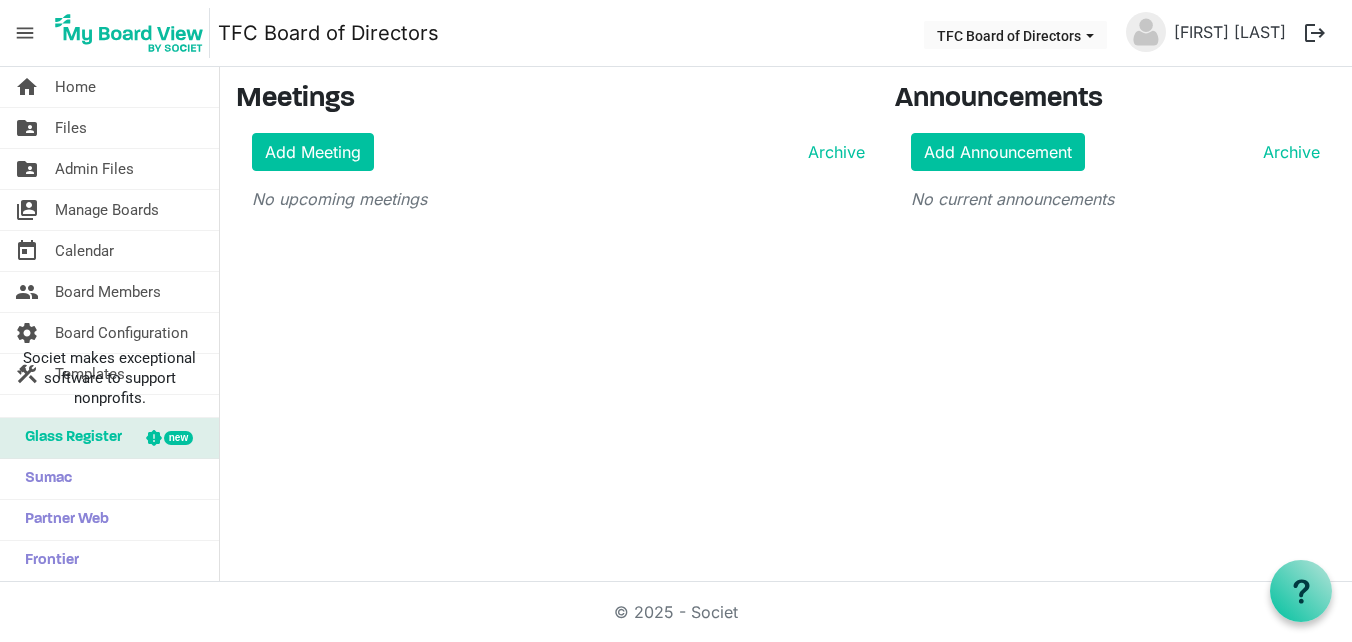 scroll, scrollTop: 0, scrollLeft: 0, axis: both 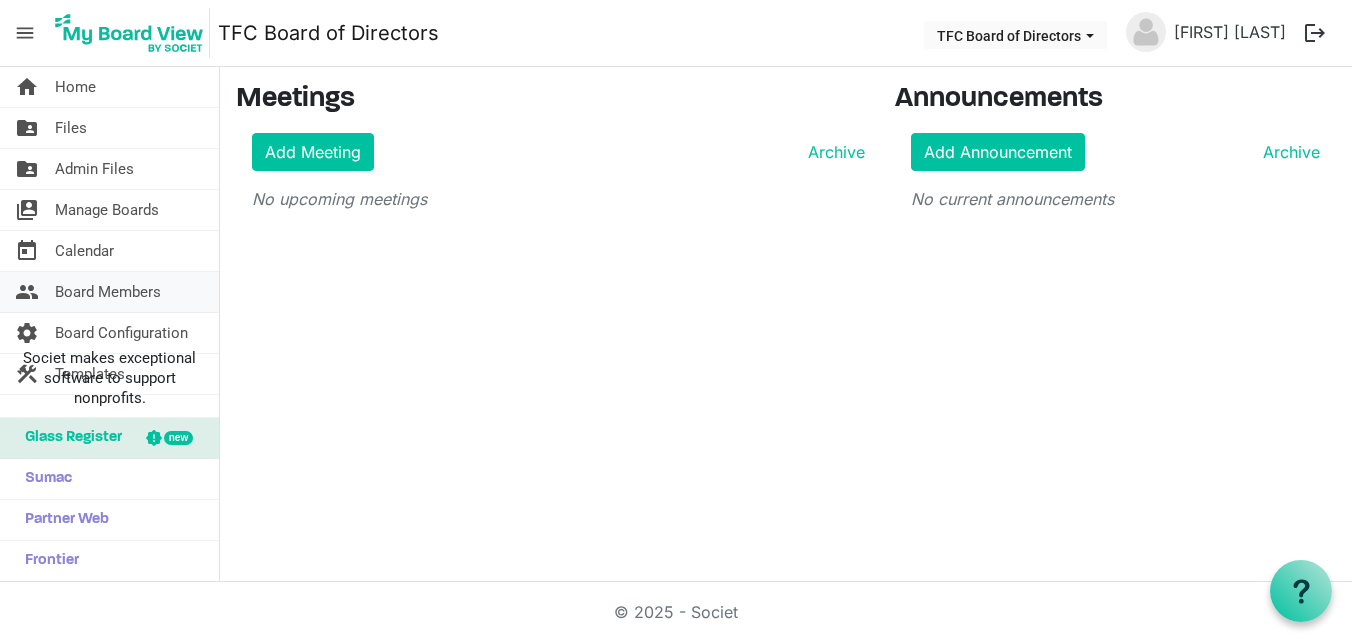 click on "Board Members" at bounding box center [108, 292] 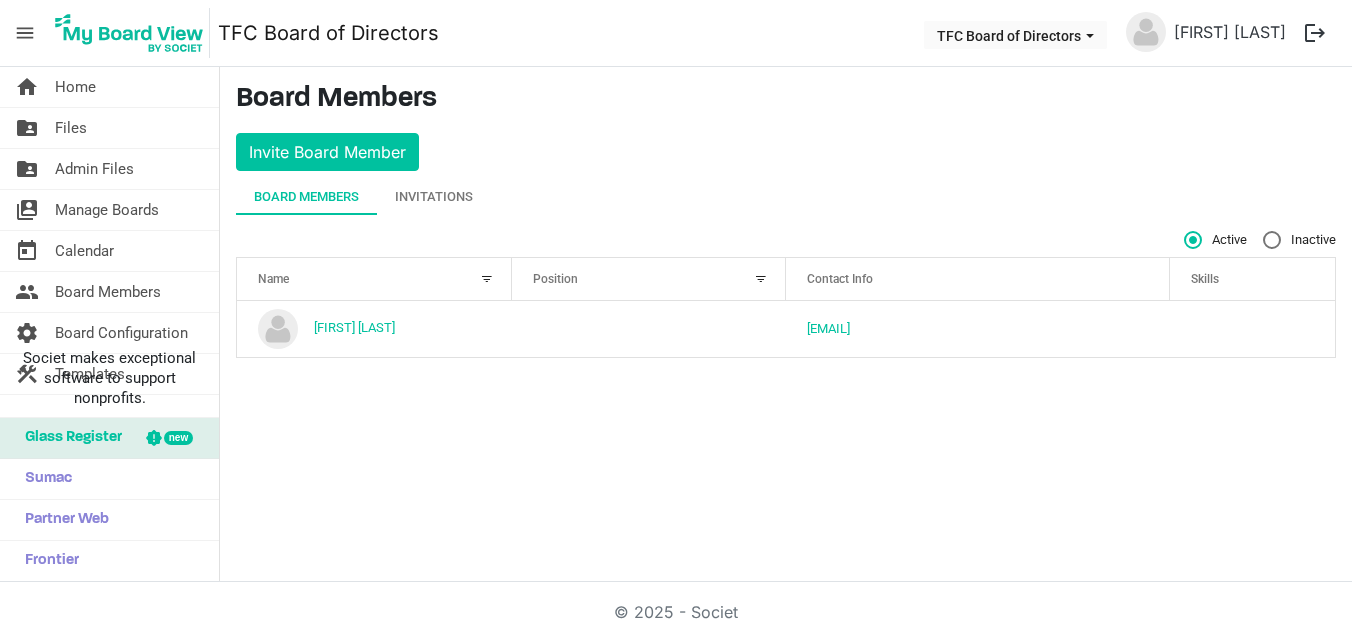 scroll, scrollTop: 0, scrollLeft: 0, axis: both 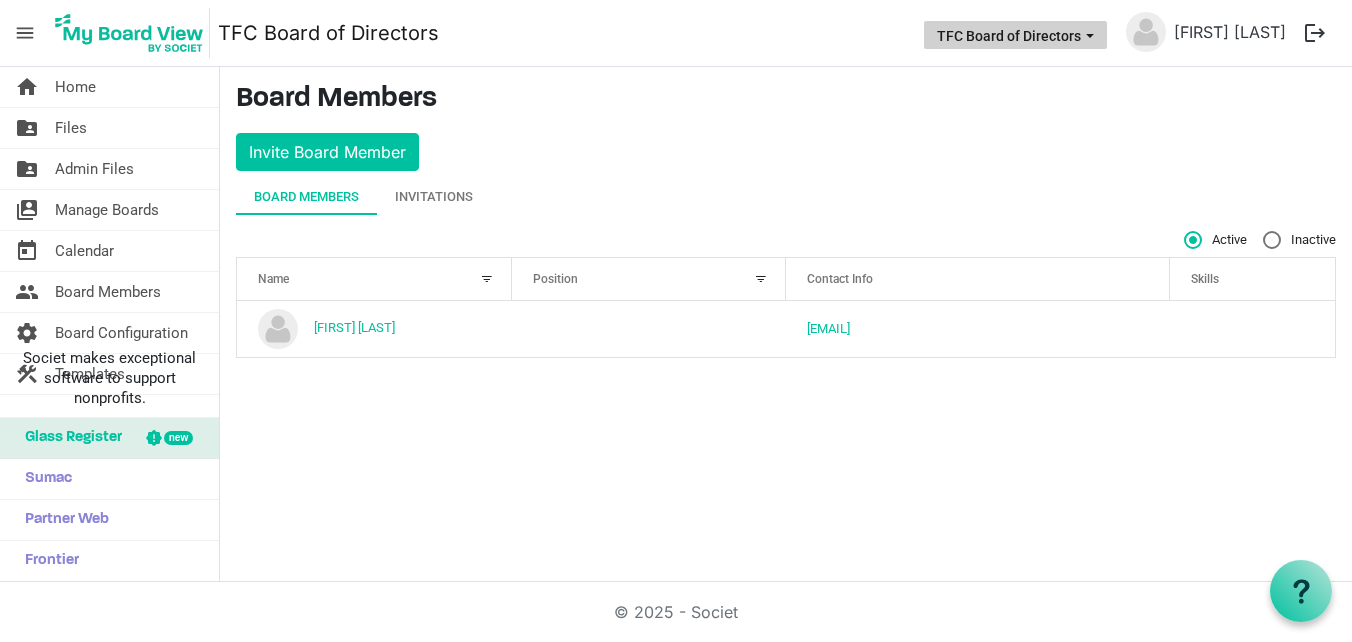 click on "TFC Board of Directors" at bounding box center [1015, 35] 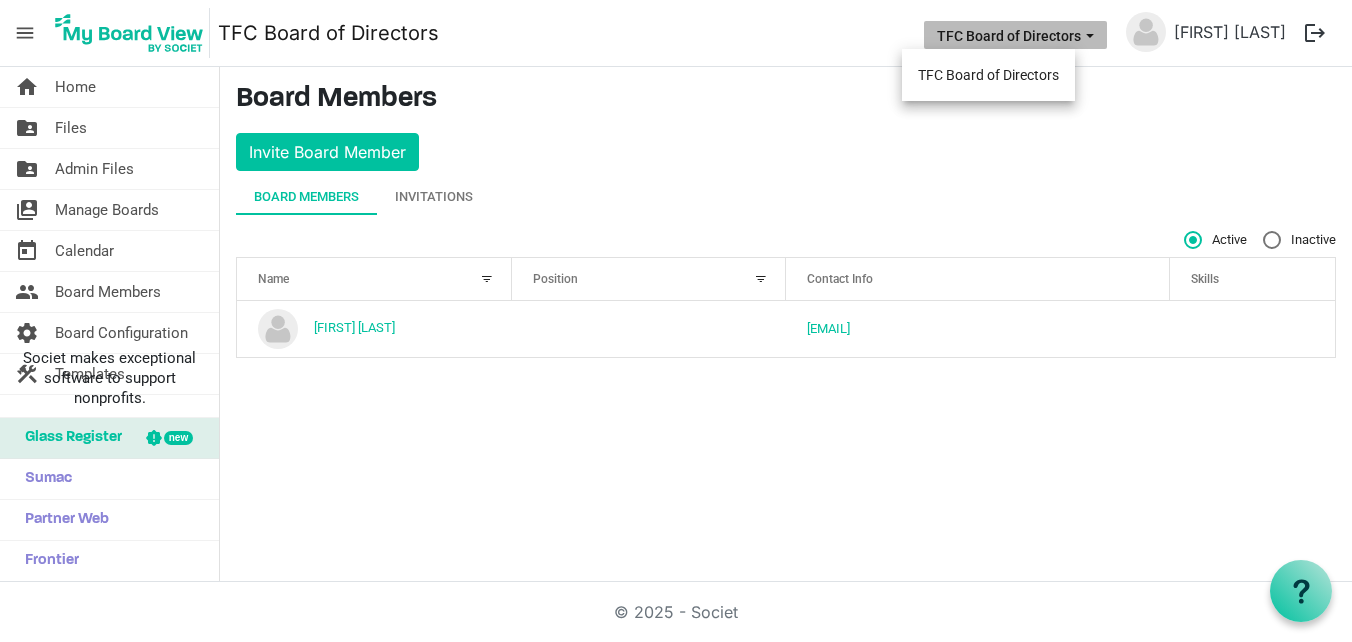 click on "TFC Board of Directors" at bounding box center (1015, 35) 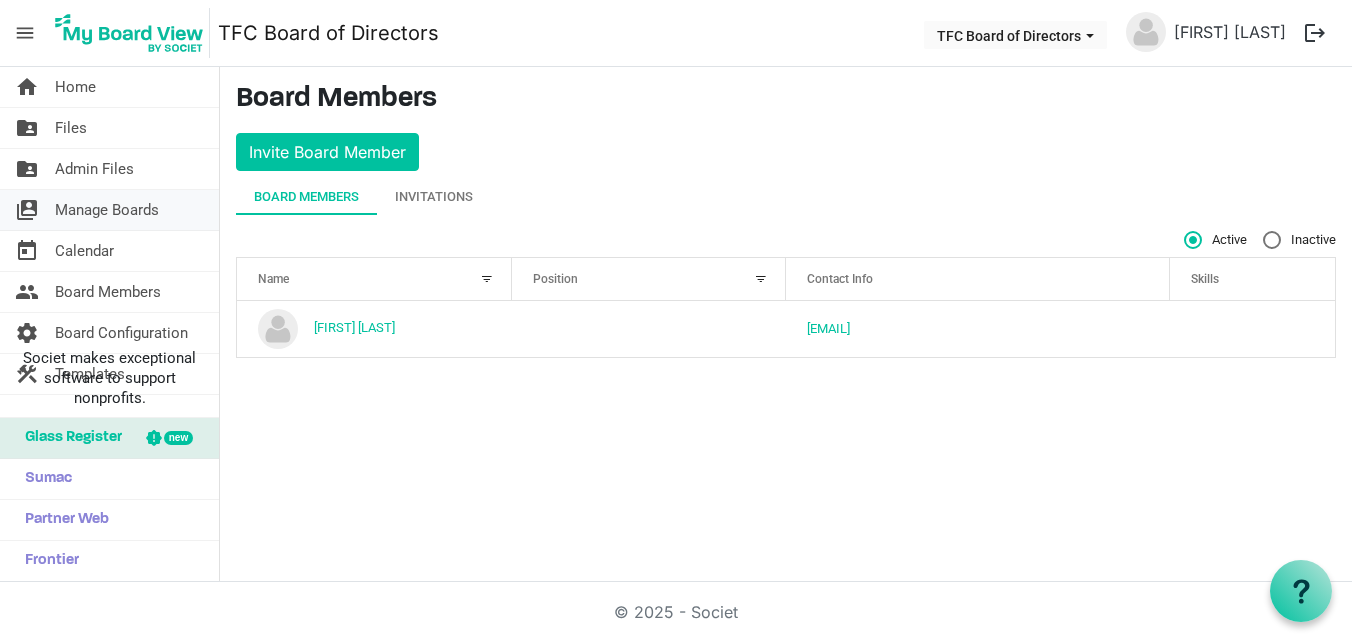 click on "Manage Boards" at bounding box center [107, 210] 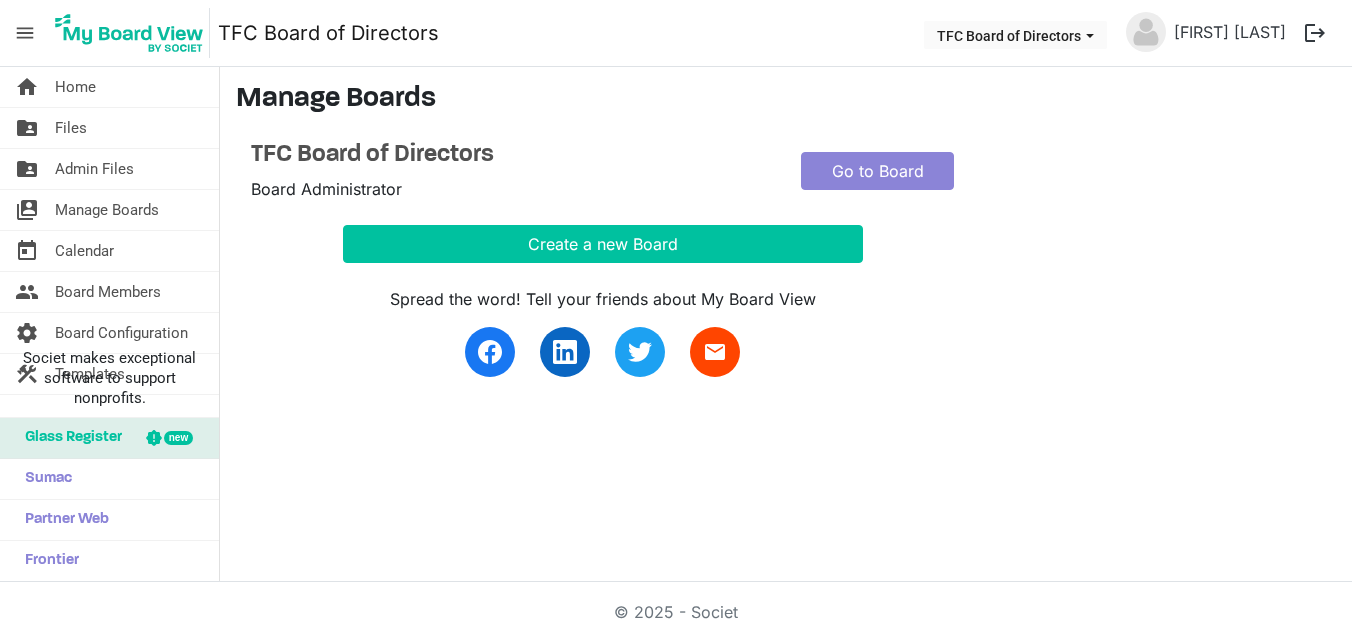 scroll, scrollTop: 0, scrollLeft: 0, axis: both 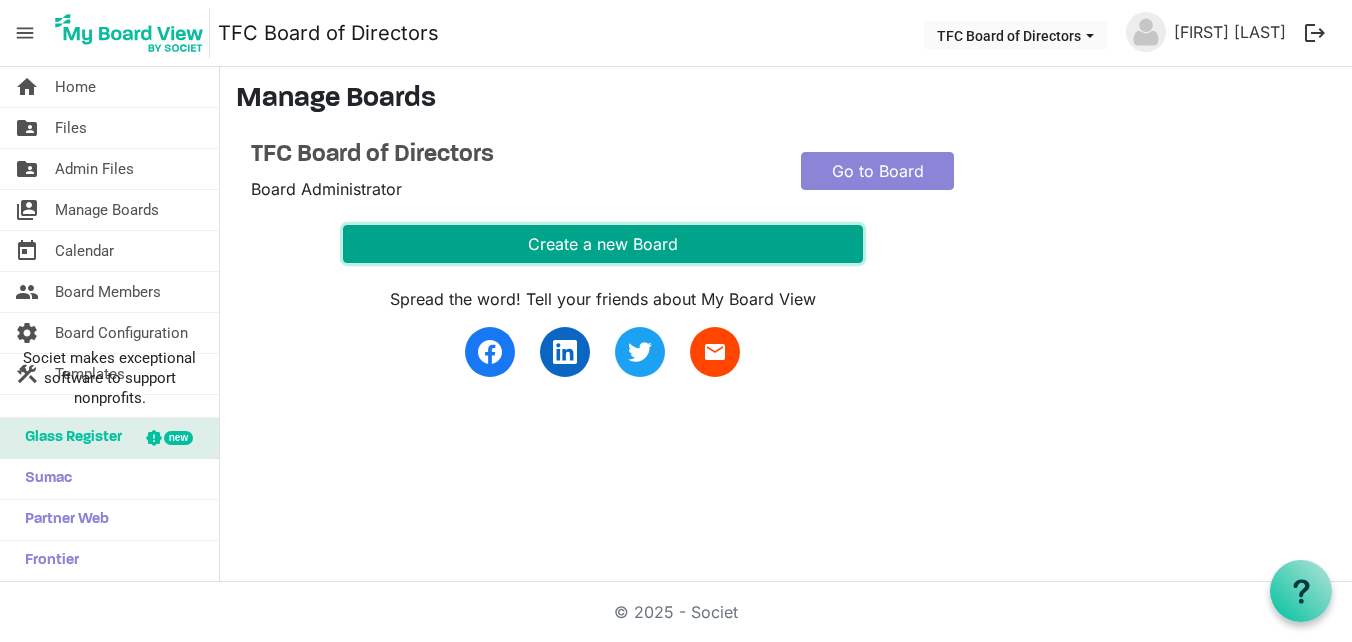 click on "Create a new Board" at bounding box center (603, 244) 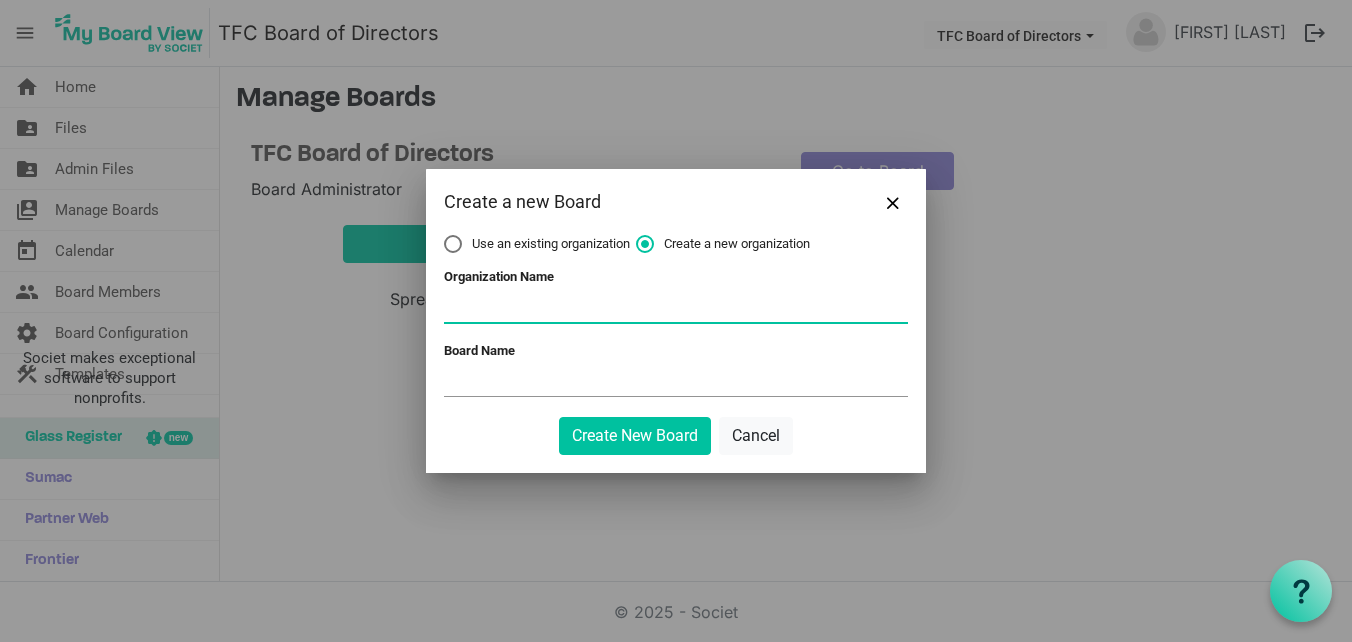 click on "Organization Name" at bounding box center [676, 307] 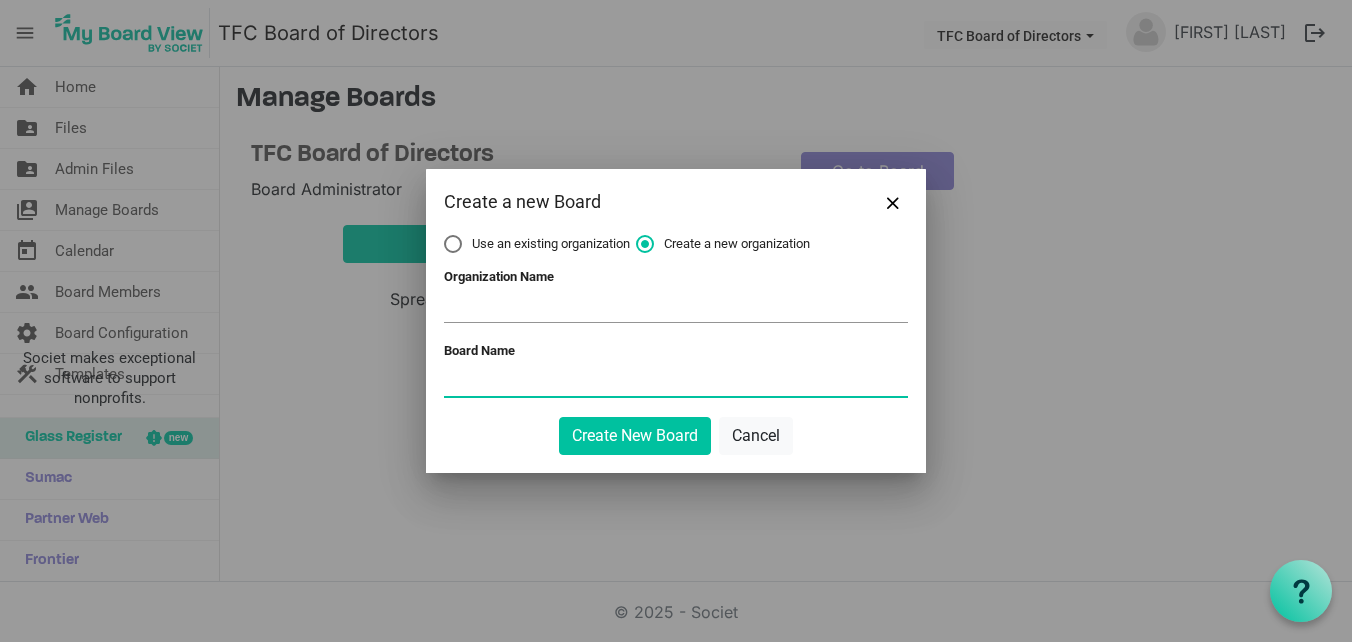 click on "Board Name" at bounding box center (676, 381) 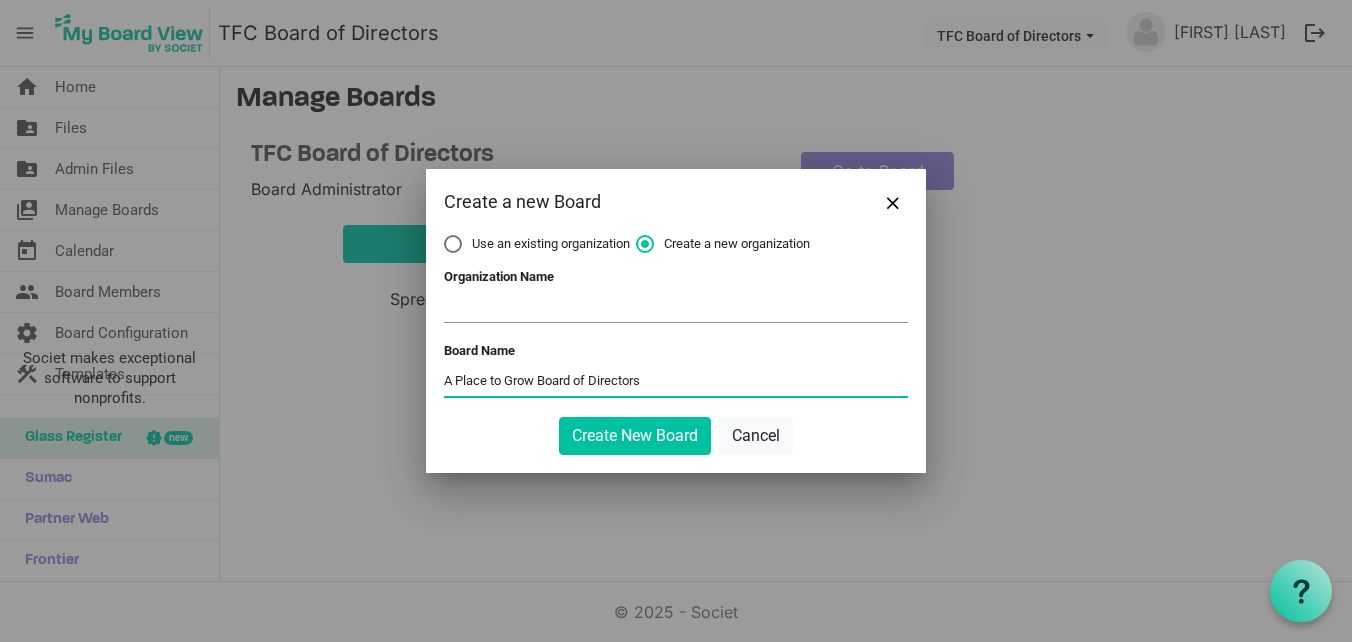 type on "A Place to Grow Board of Directors" 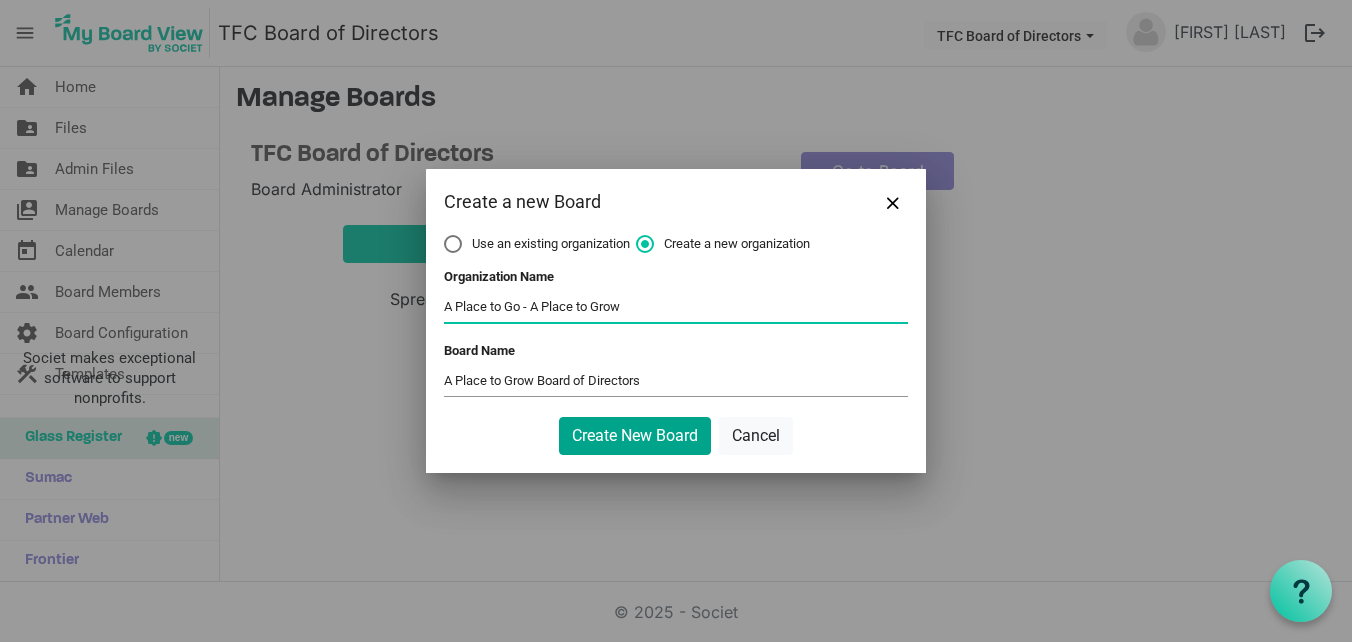 type on "A Place to Go - A Place to Grow" 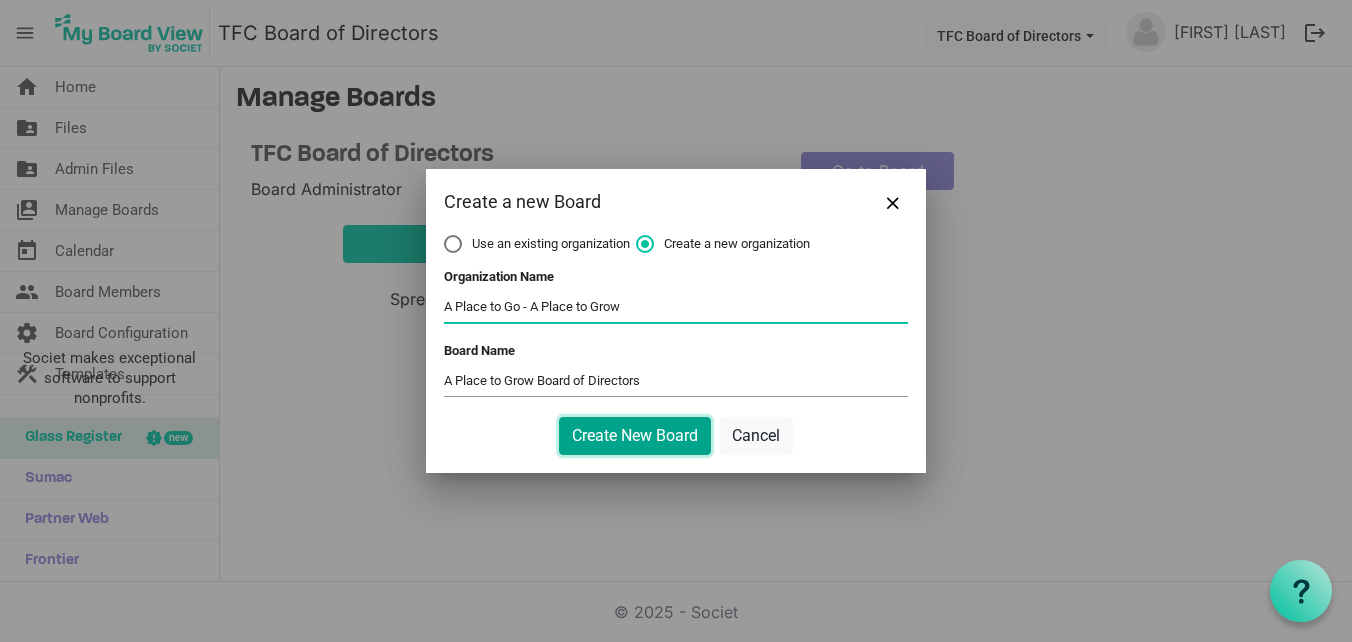 click on "Create New Board" at bounding box center [635, 436] 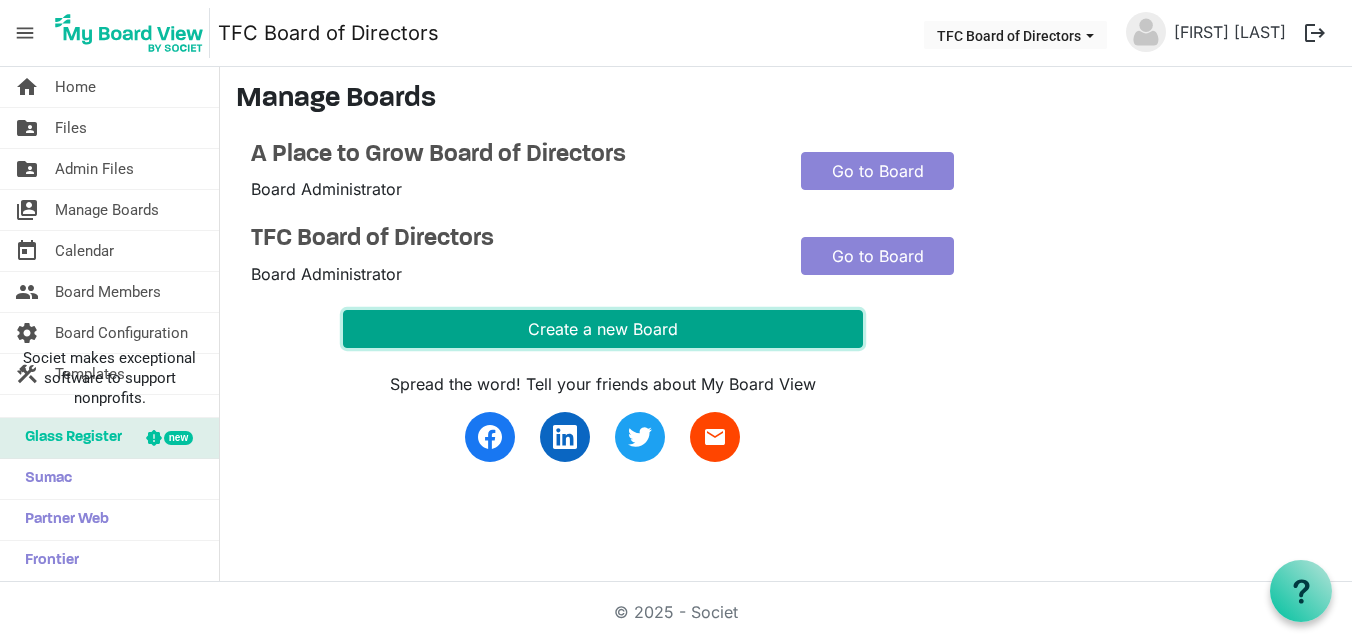 click on "Create a new Board" at bounding box center (603, 329) 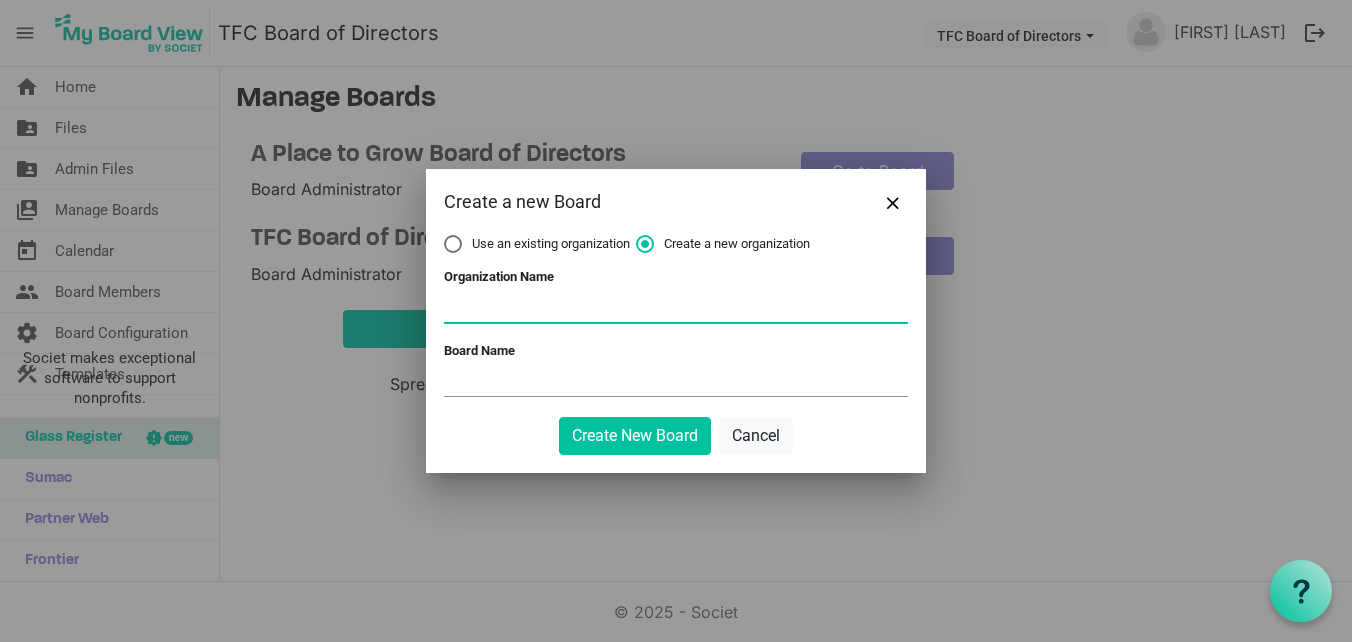 click on "Organization Name" at bounding box center [676, 307] 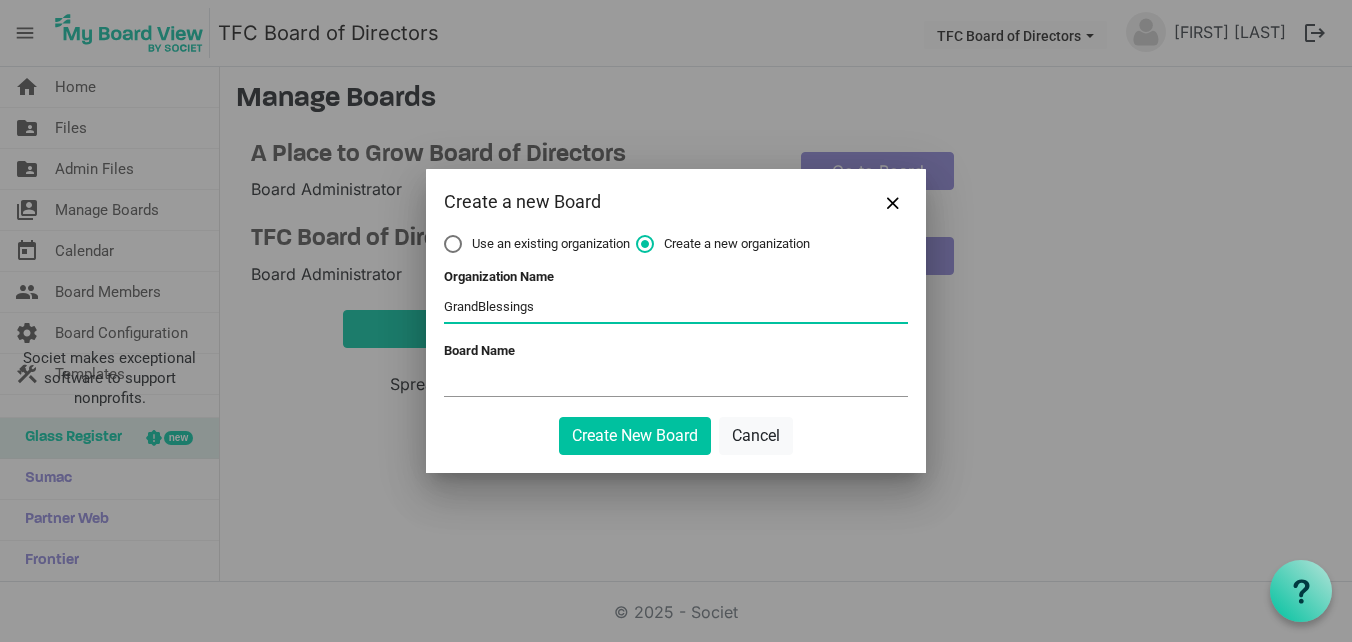 type on "GrandBlessings" 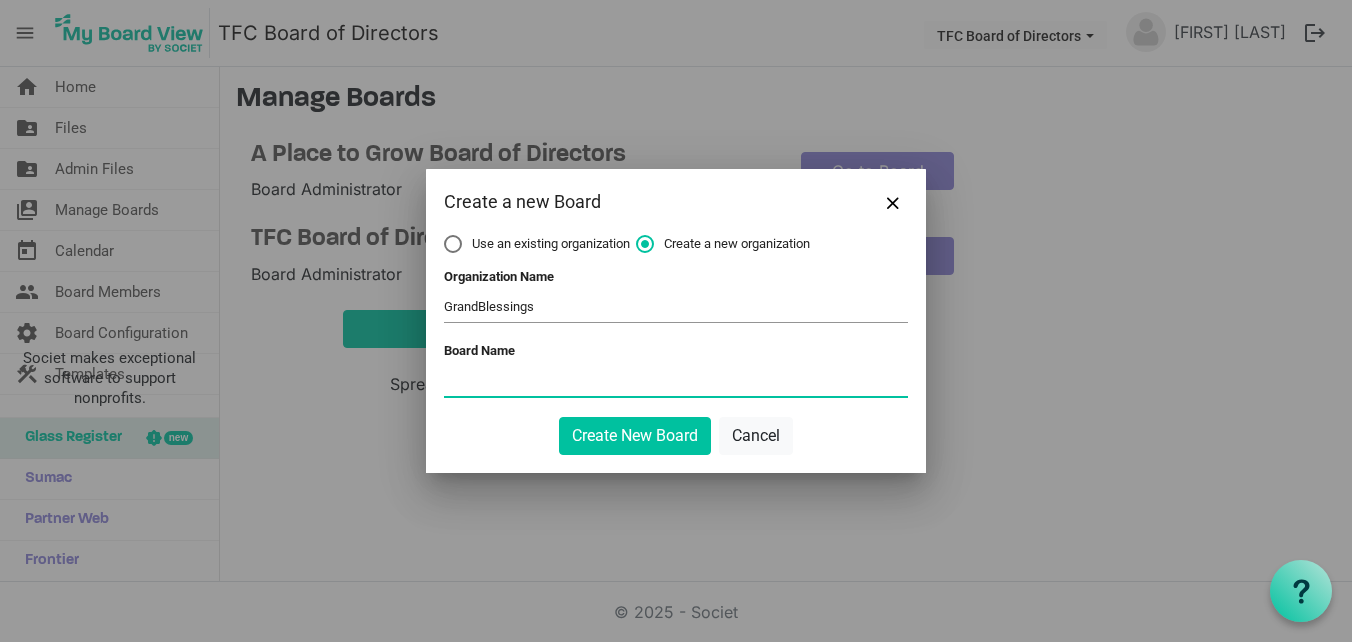 click on "Board Name" at bounding box center (676, 381) 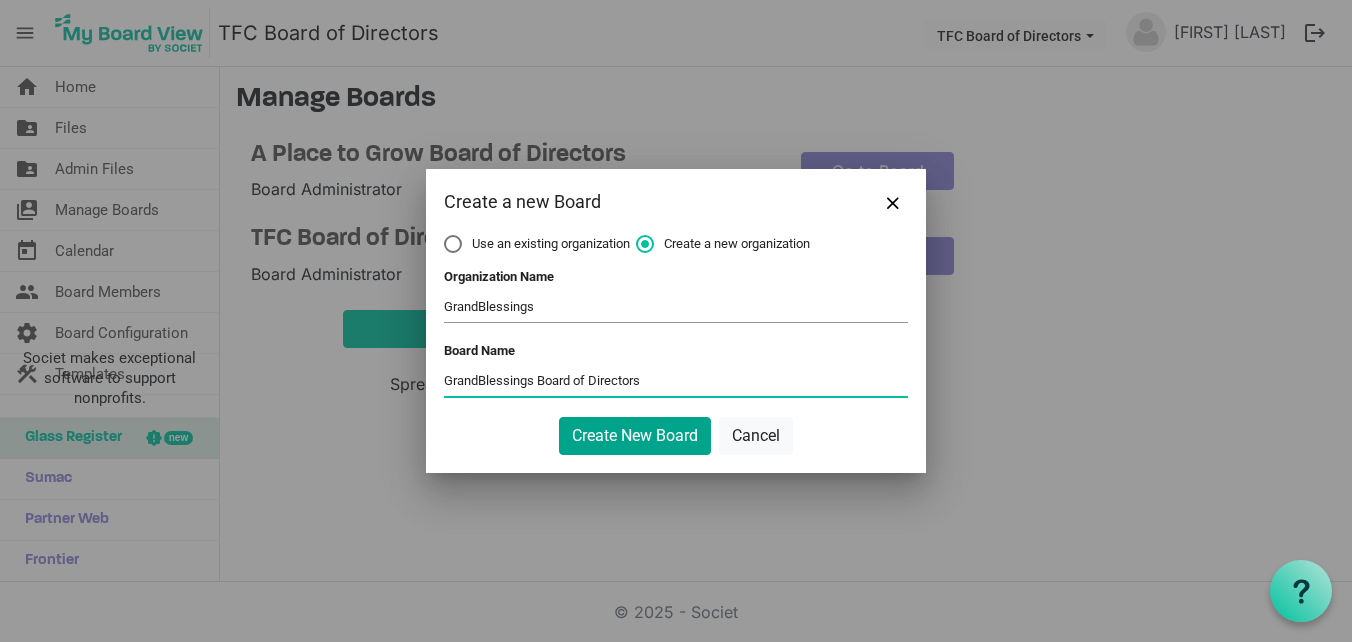 type on "GrandBlessings Board of Directors" 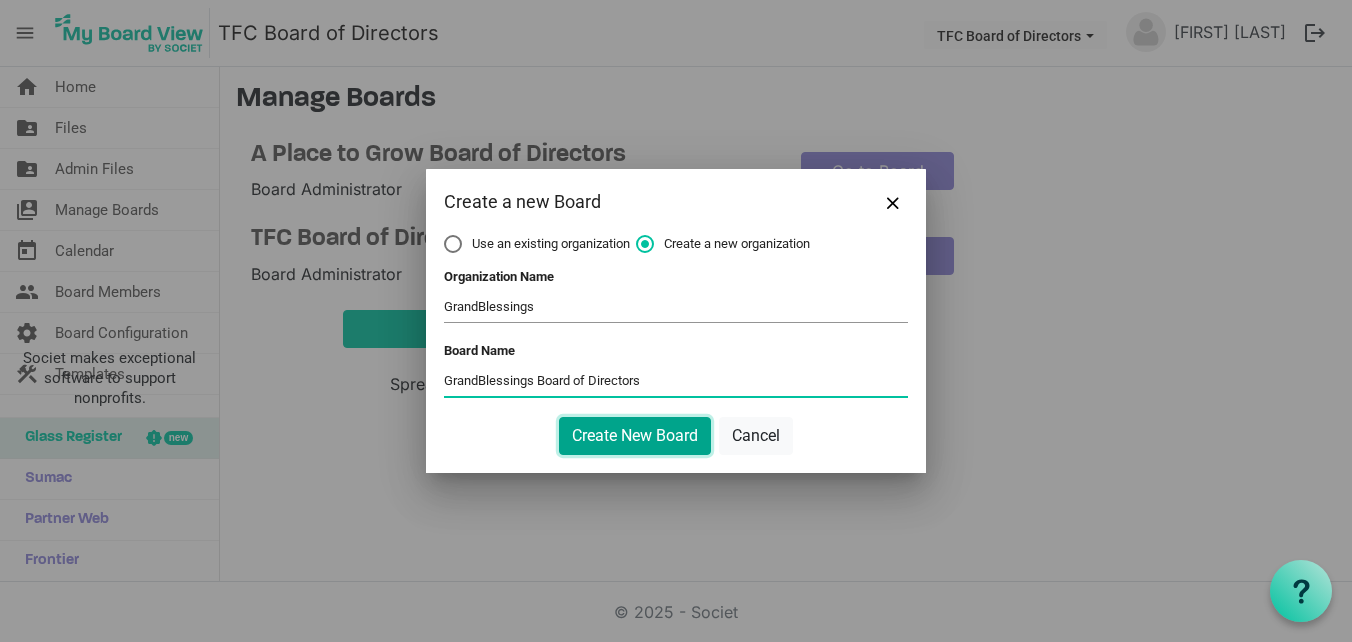 click on "Create New Board" at bounding box center [635, 436] 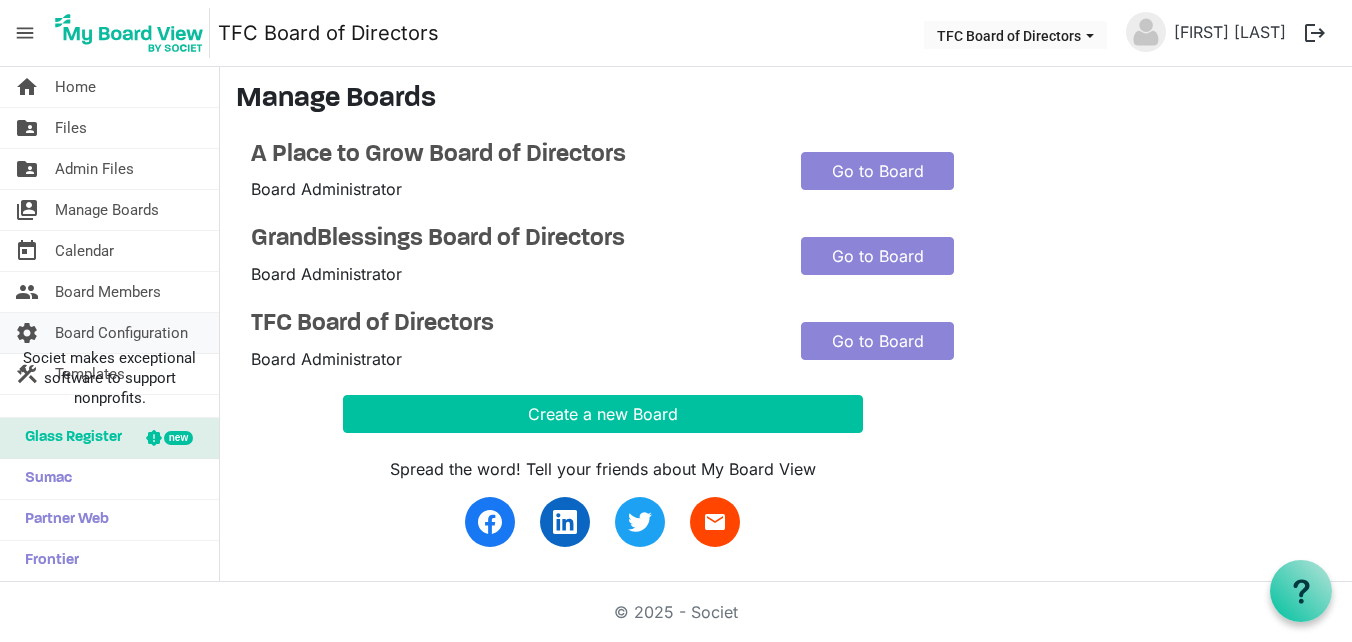 click on "Board Configuration" at bounding box center (121, 333) 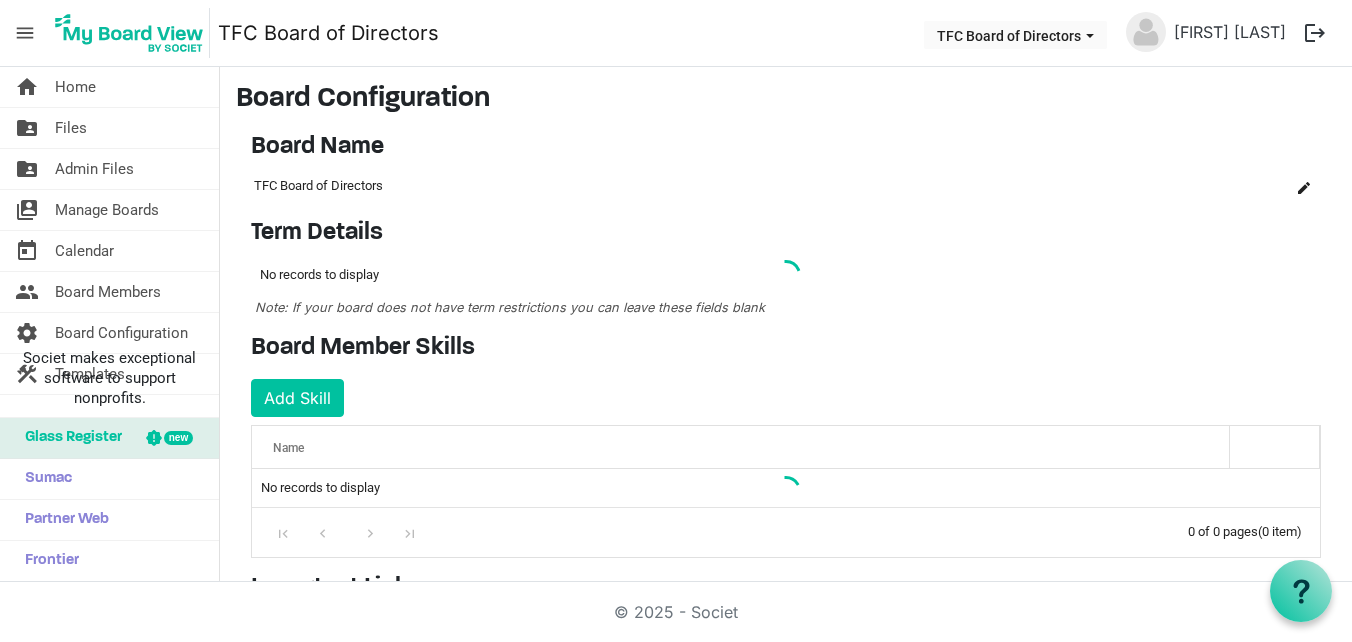 scroll, scrollTop: 0, scrollLeft: 0, axis: both 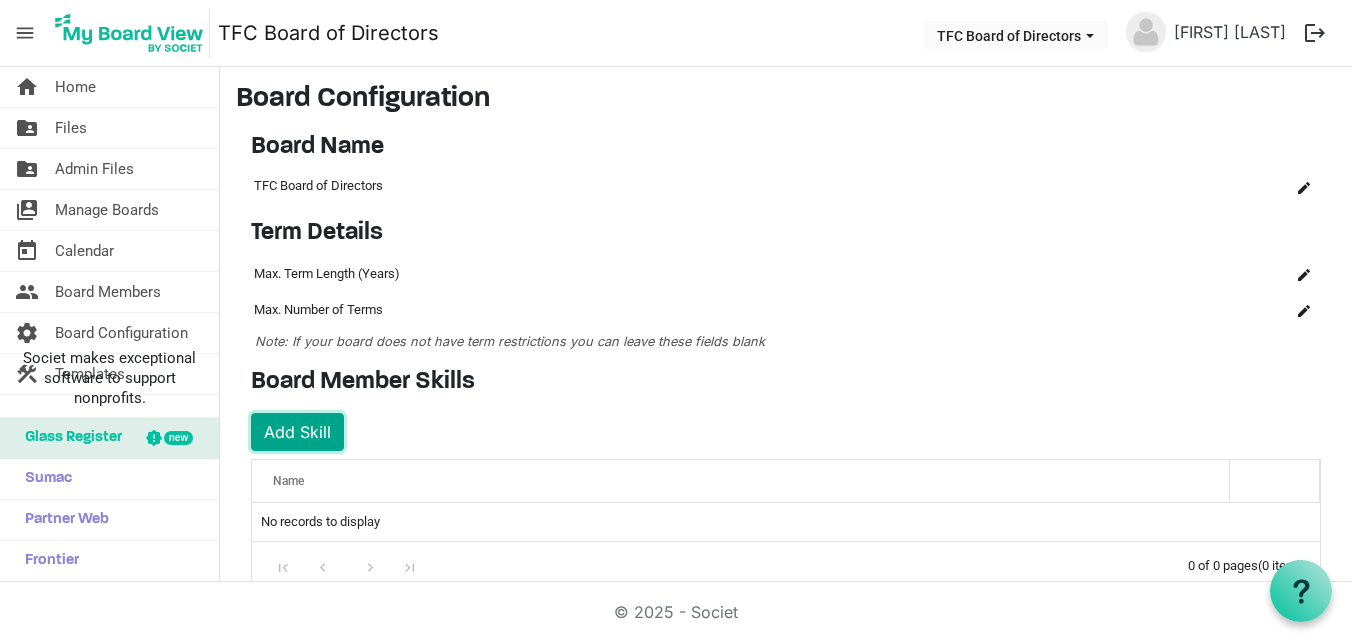 click on "Add Skill" at bounding box center (297, 432) 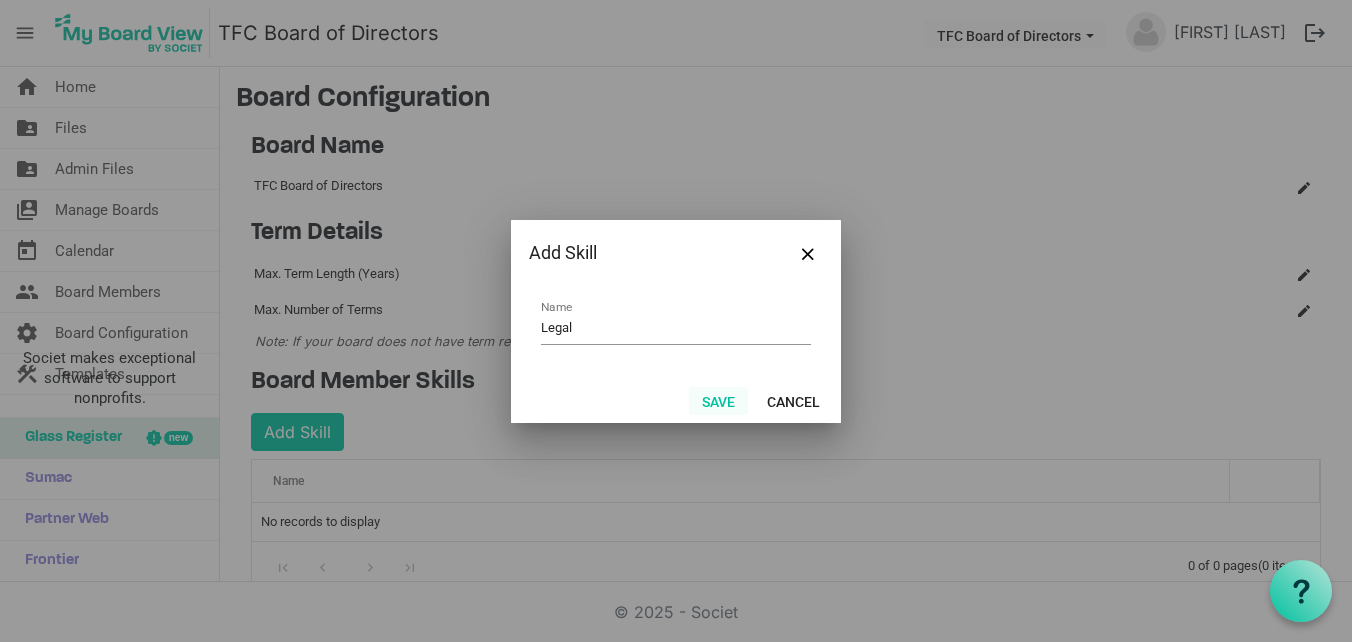 type on "Legal" 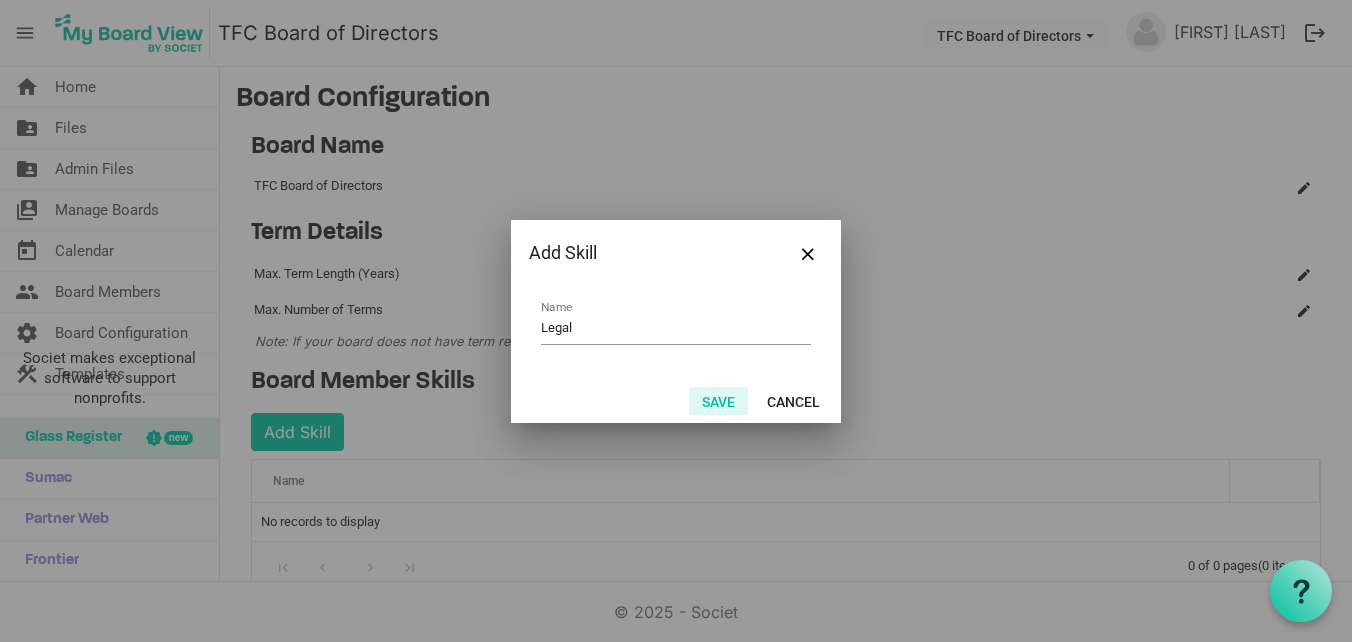 click on "Save" at bounding box center (718, 401) 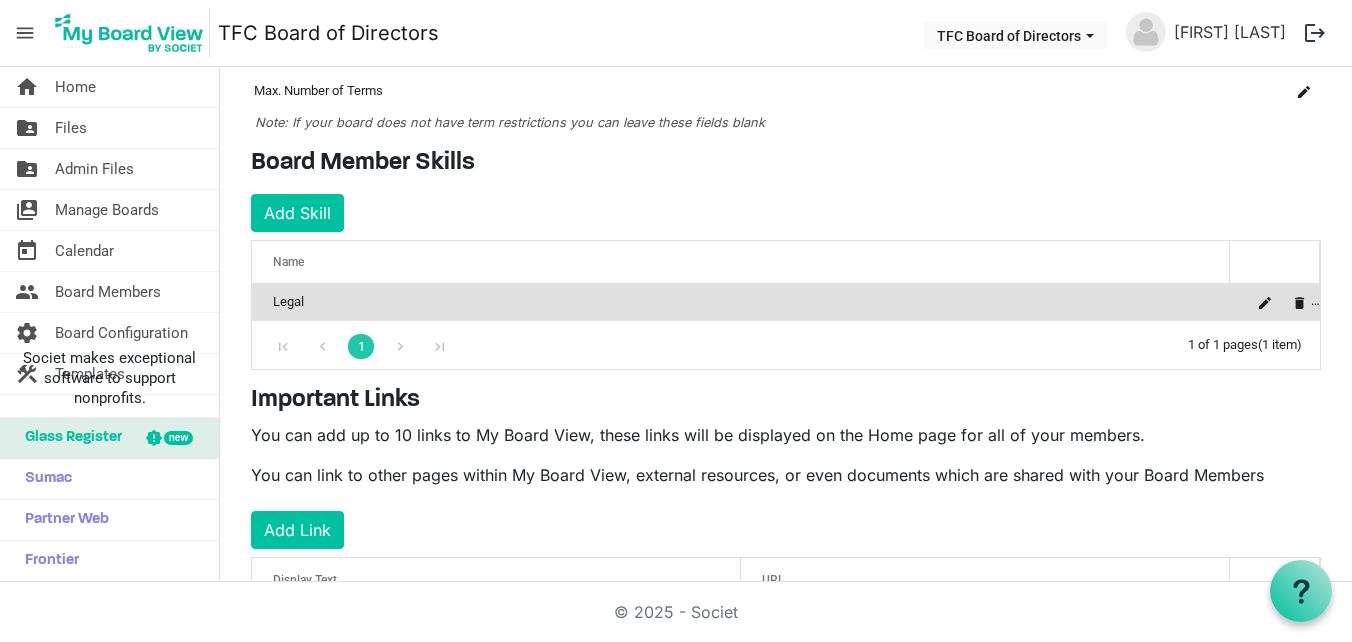scroll, scrollTop: 226, scrollLeft: 0, axis: vertical 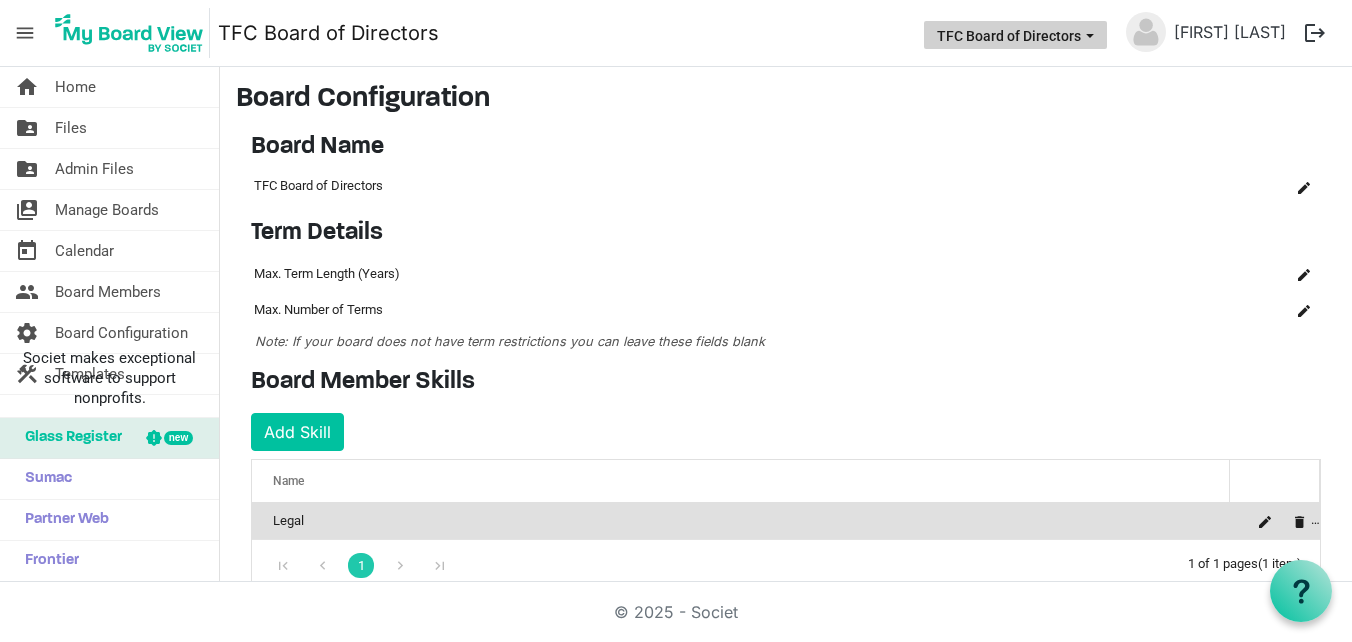 click on "TFC Board of Directors" at bounding box center [1015, 35] 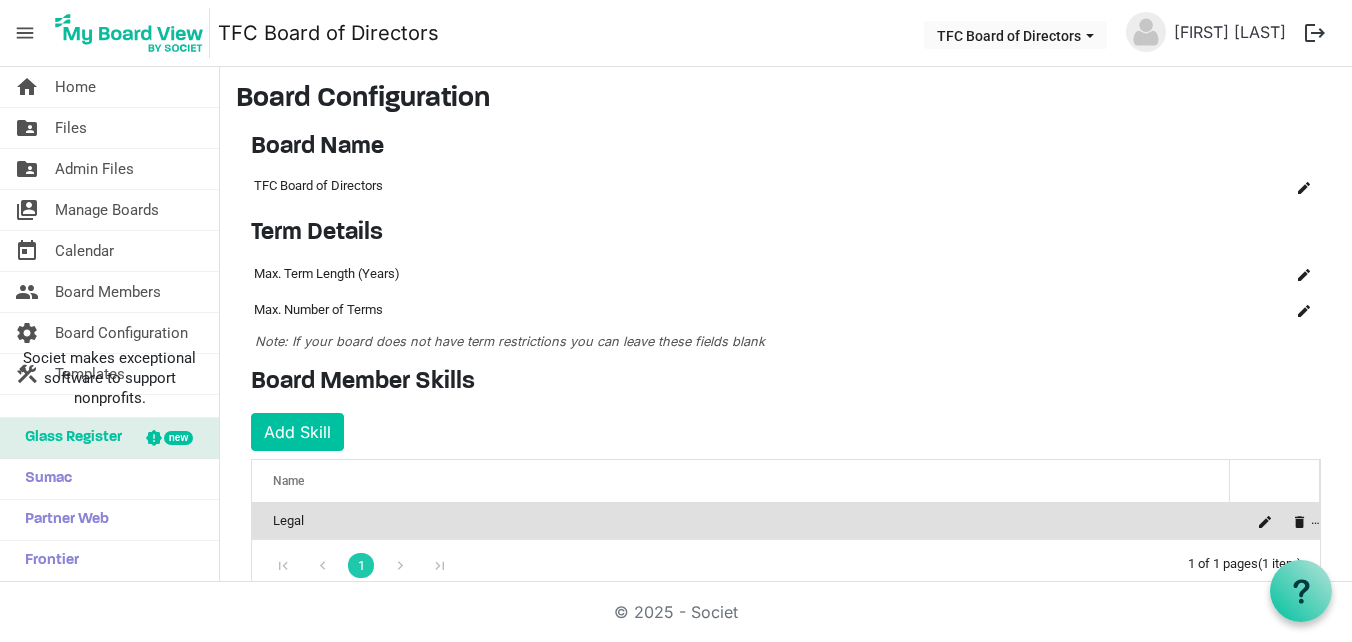 click on "logout" at bounding box center (1315, 33) 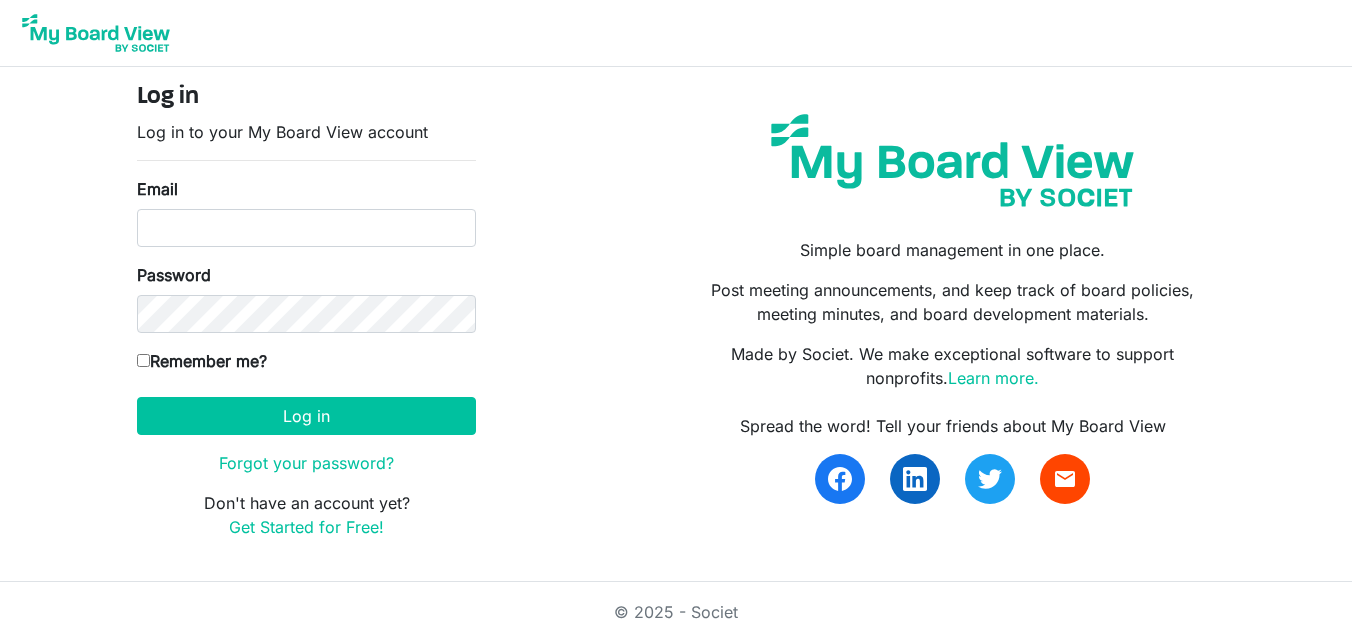 scroll, scrollTop: 0, scrollLeft: 0, axis: both 